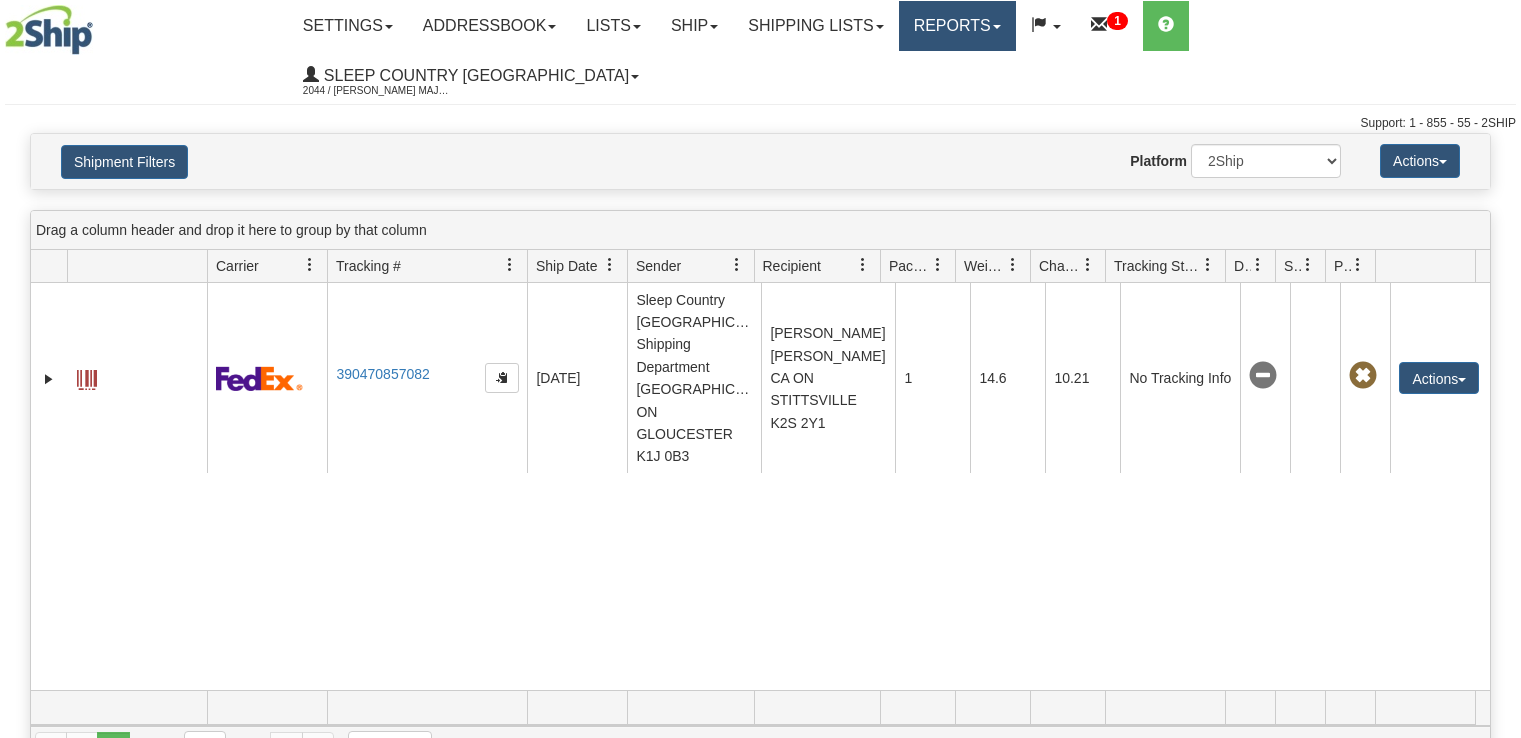 scroll, scrollTop: 0, scrollLeft: 0, axis: both 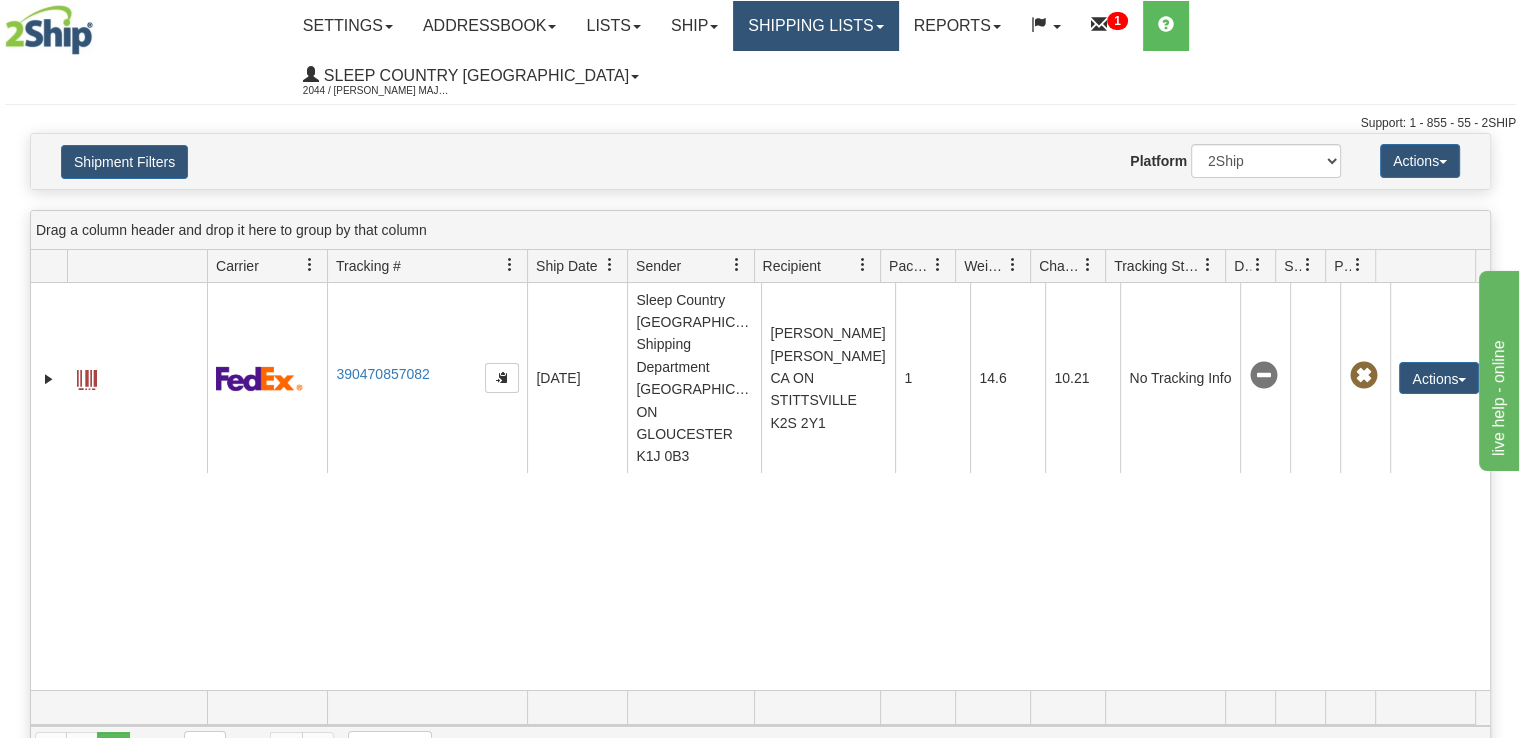 click on "Shipping lists" at bounding box center (815, 26) 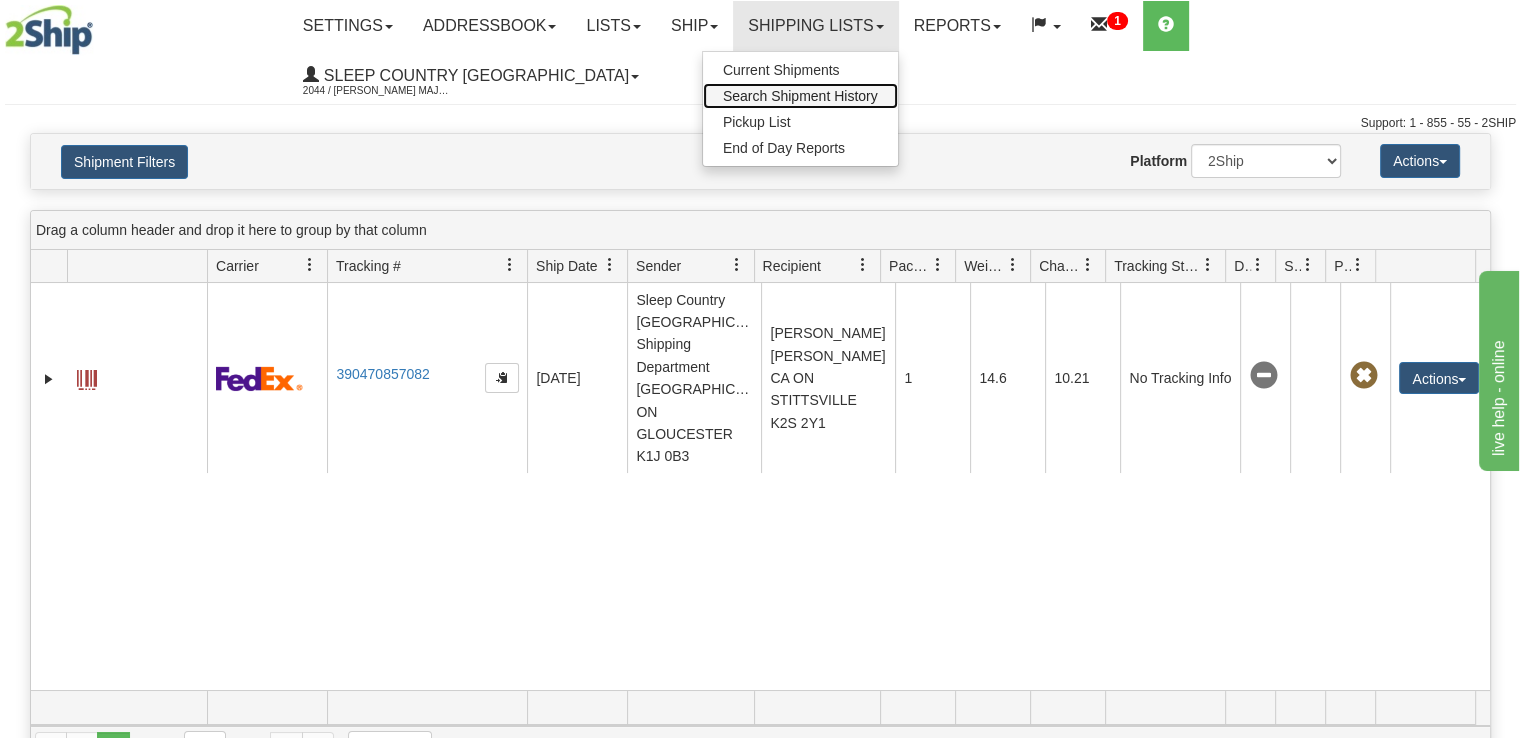 click on "Search Shipment History" at bounding box center (800, 96) 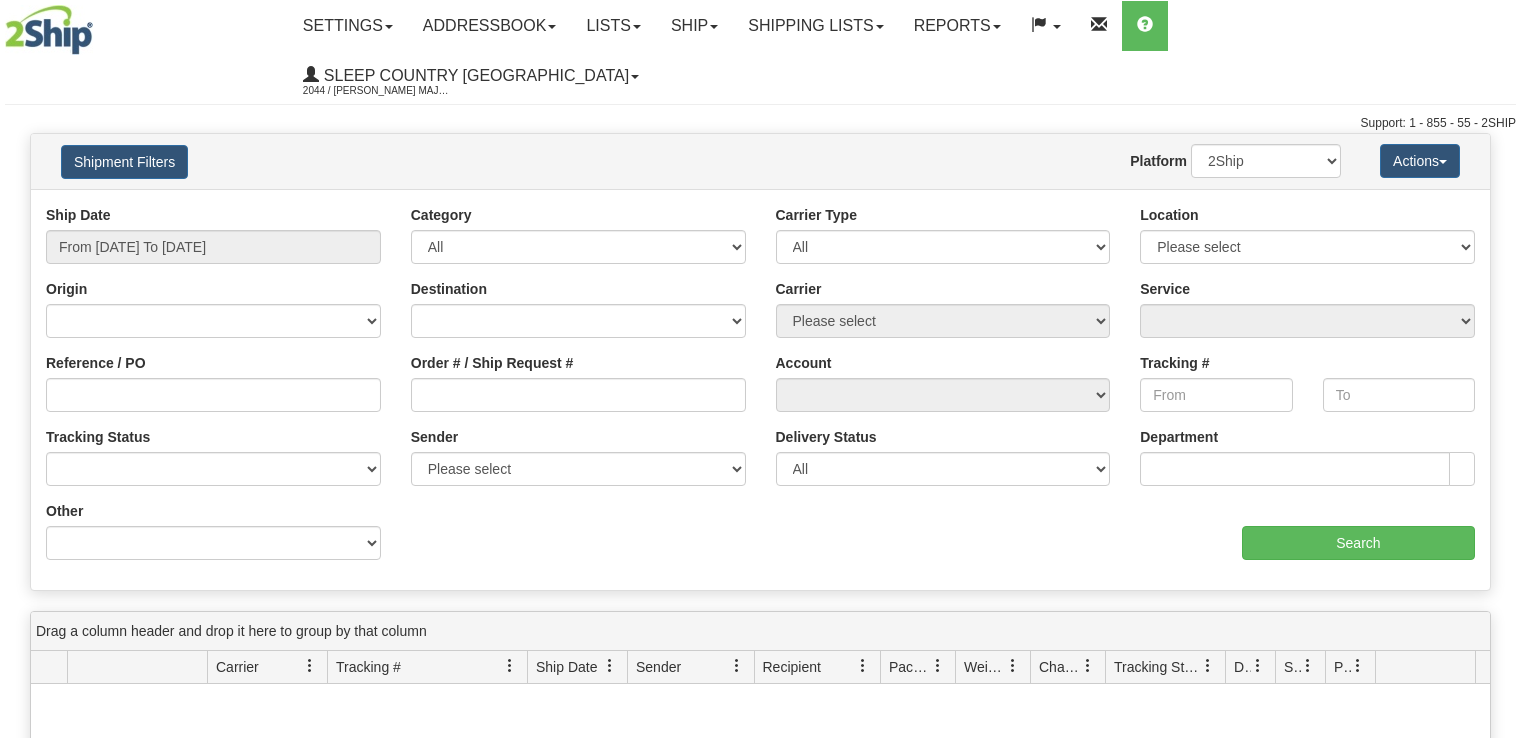scroll, scrollTop: 0, scrollLeft: 0, axis: both 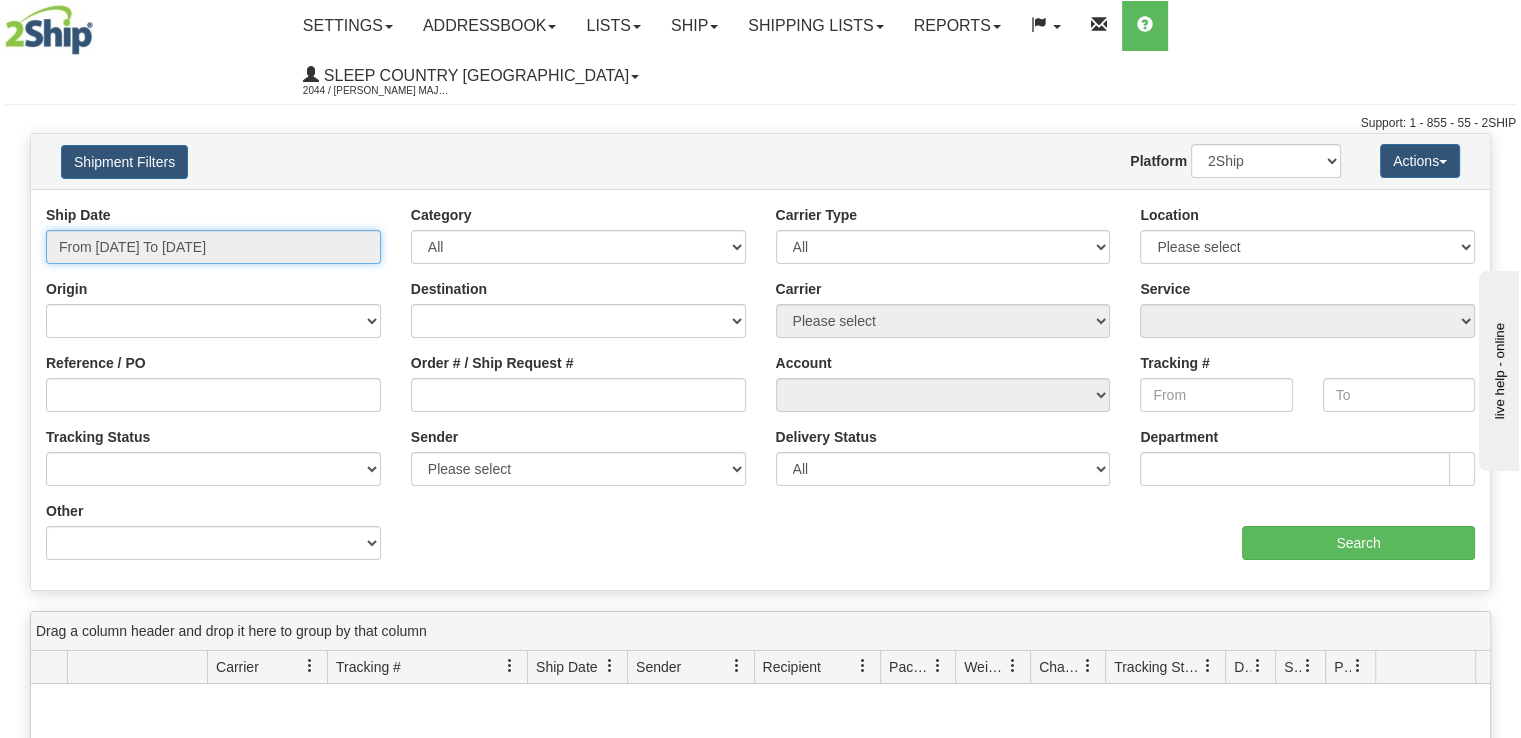 click on "From [DATE] To [DATE]" at bounding box center (213, 247) 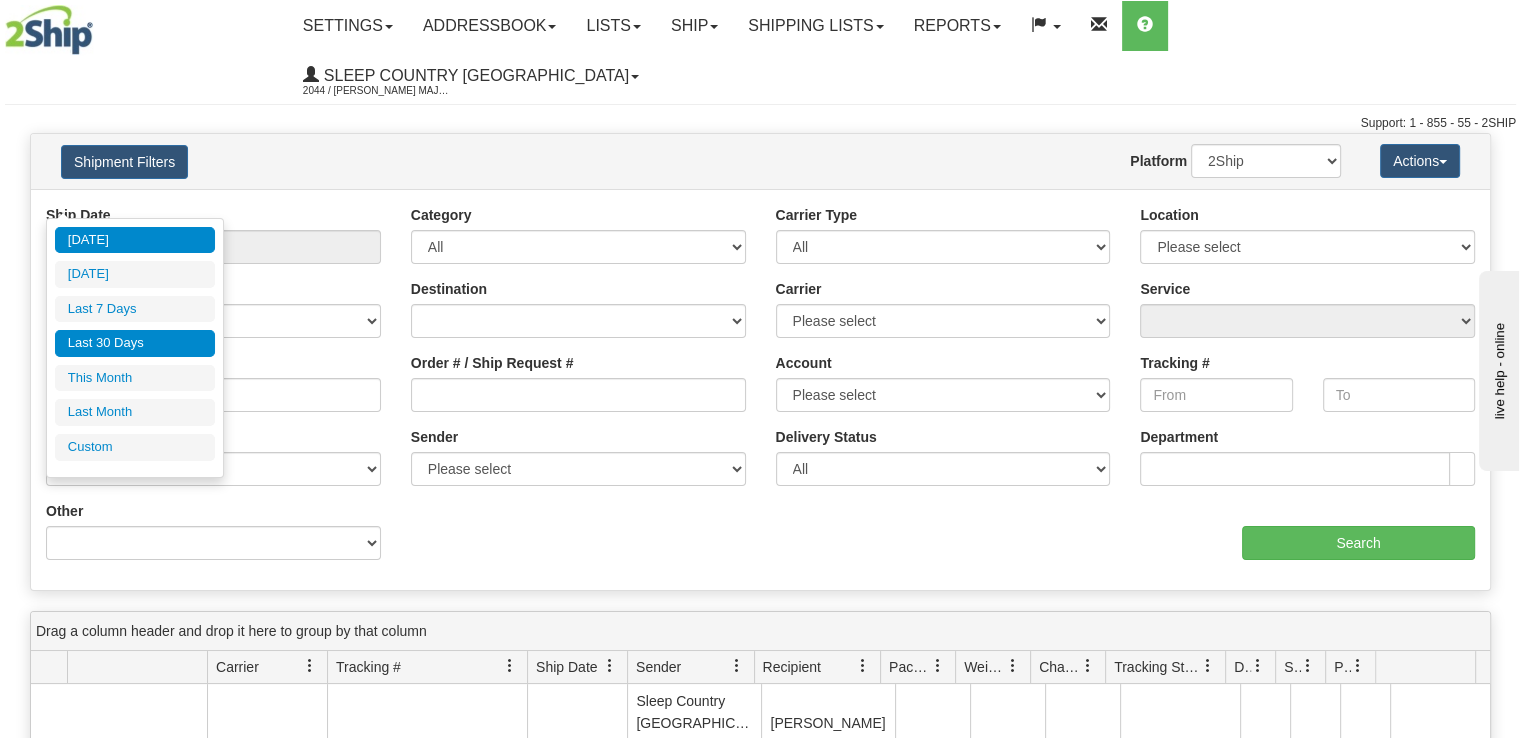 click on "Last 30 Days" at bounding box center (135, 343) 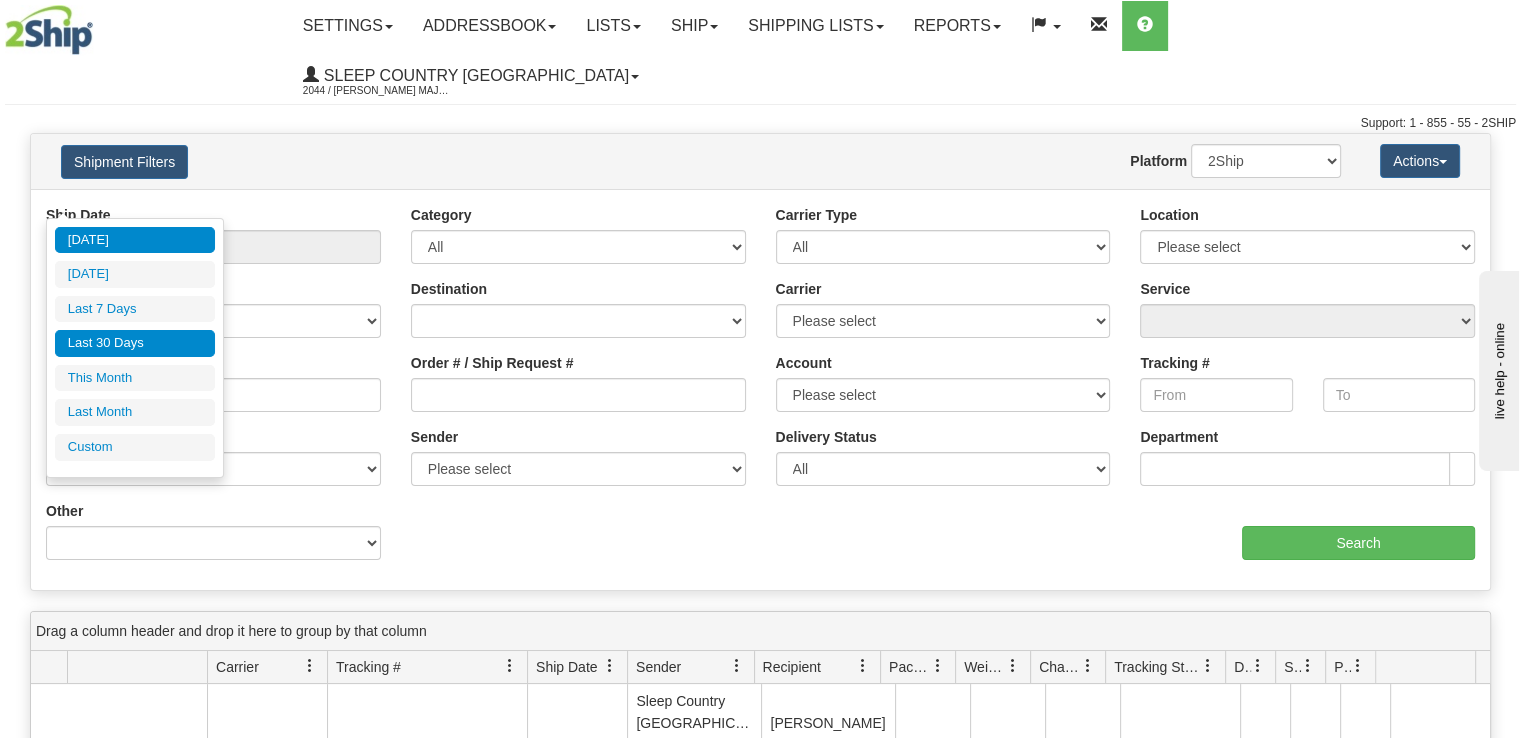 type on "From 06/03/2025 To 07/02/2025" 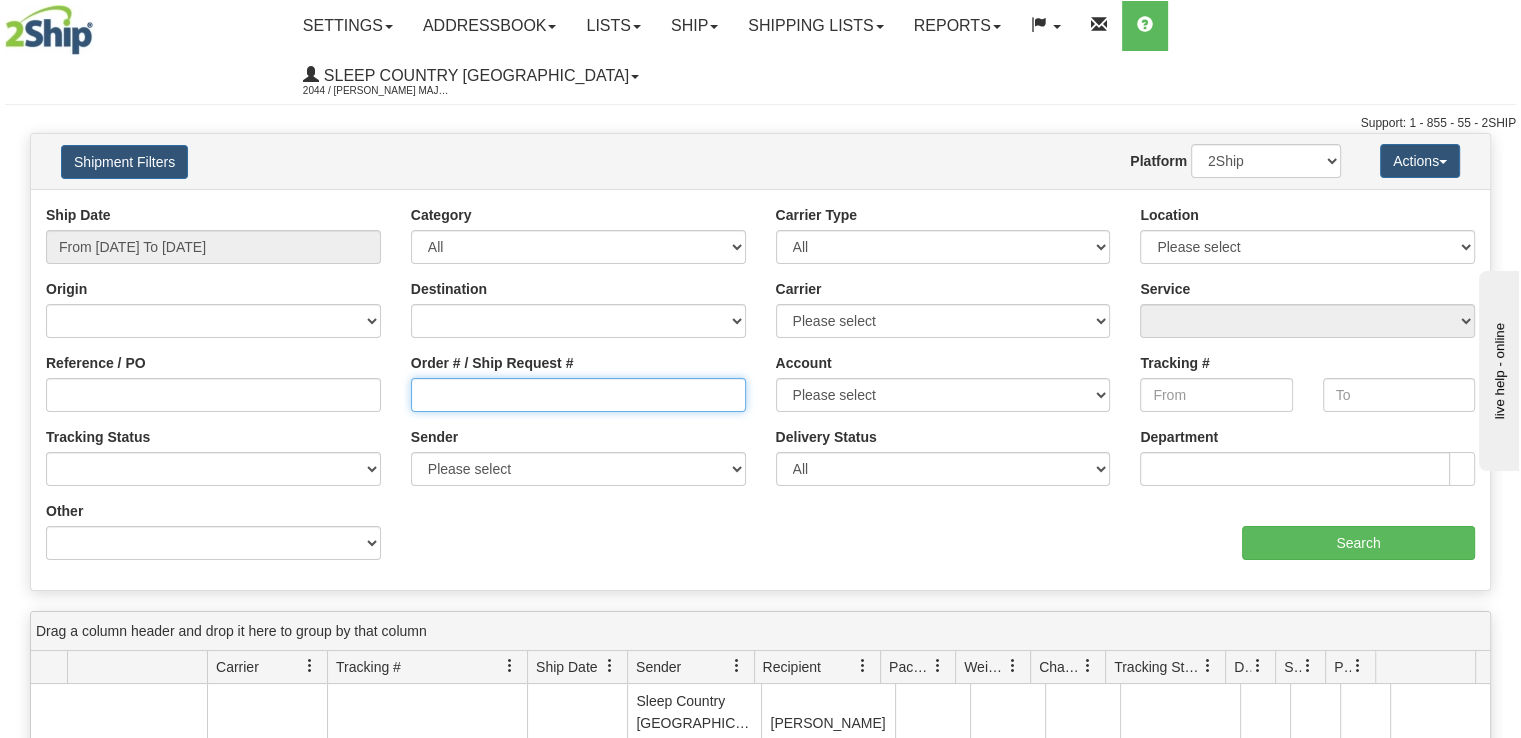 click on "Order # / Ship Request #" at bounding box center (578, 395) 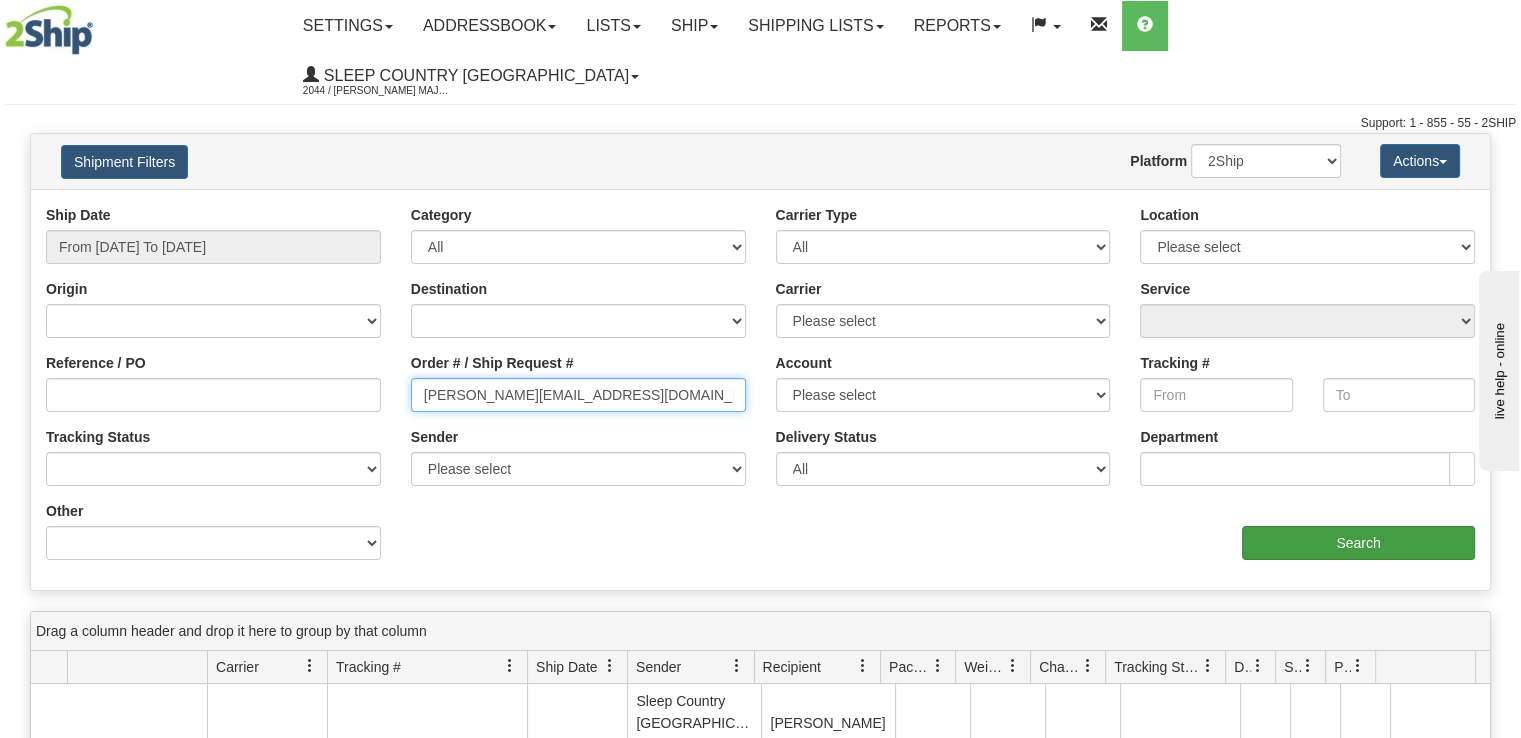type on "marie.dany.angel3@gmail.com" 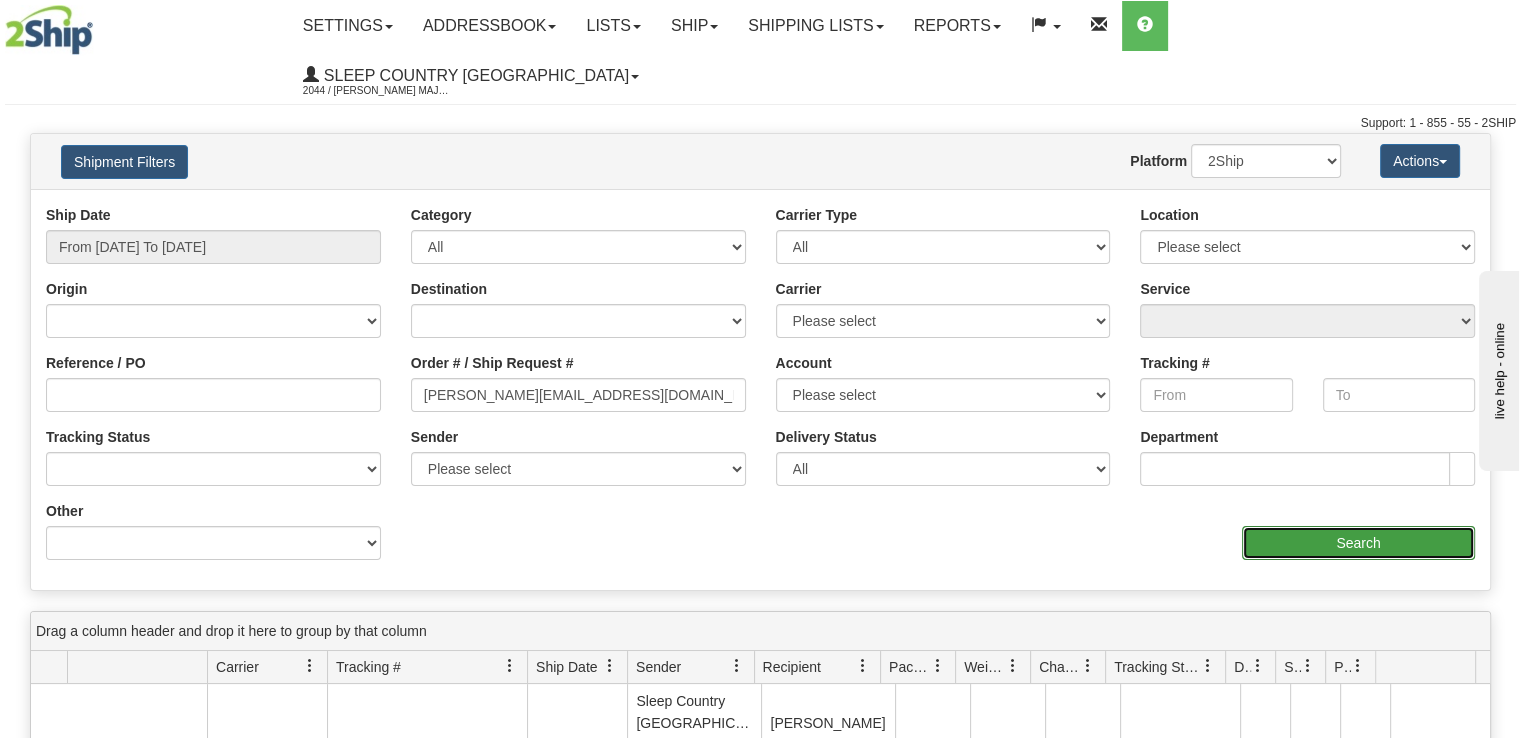 click on "Search" at bounding box center [1358, 543] 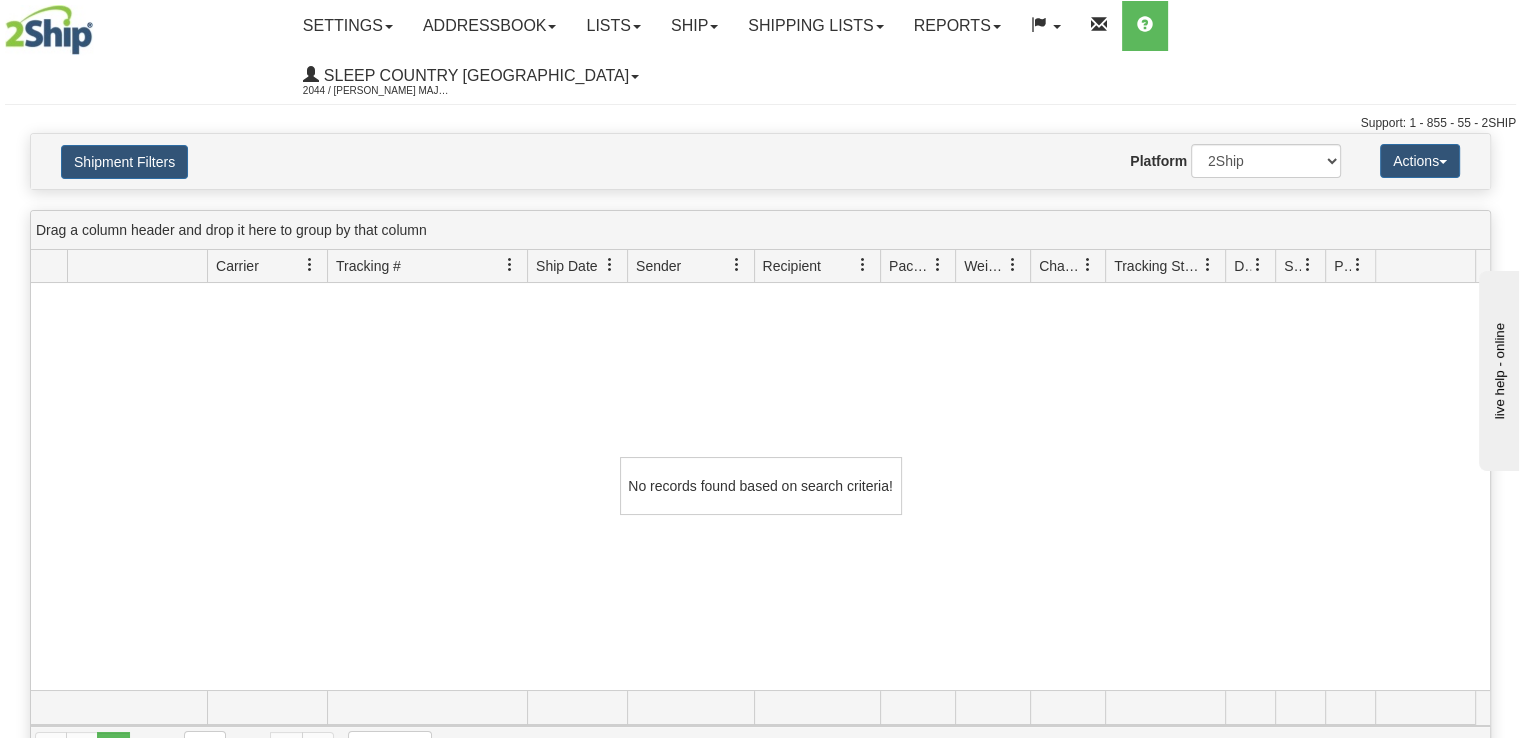 scroll, scrollTop: 0, scrollLeft: 0, axis: both 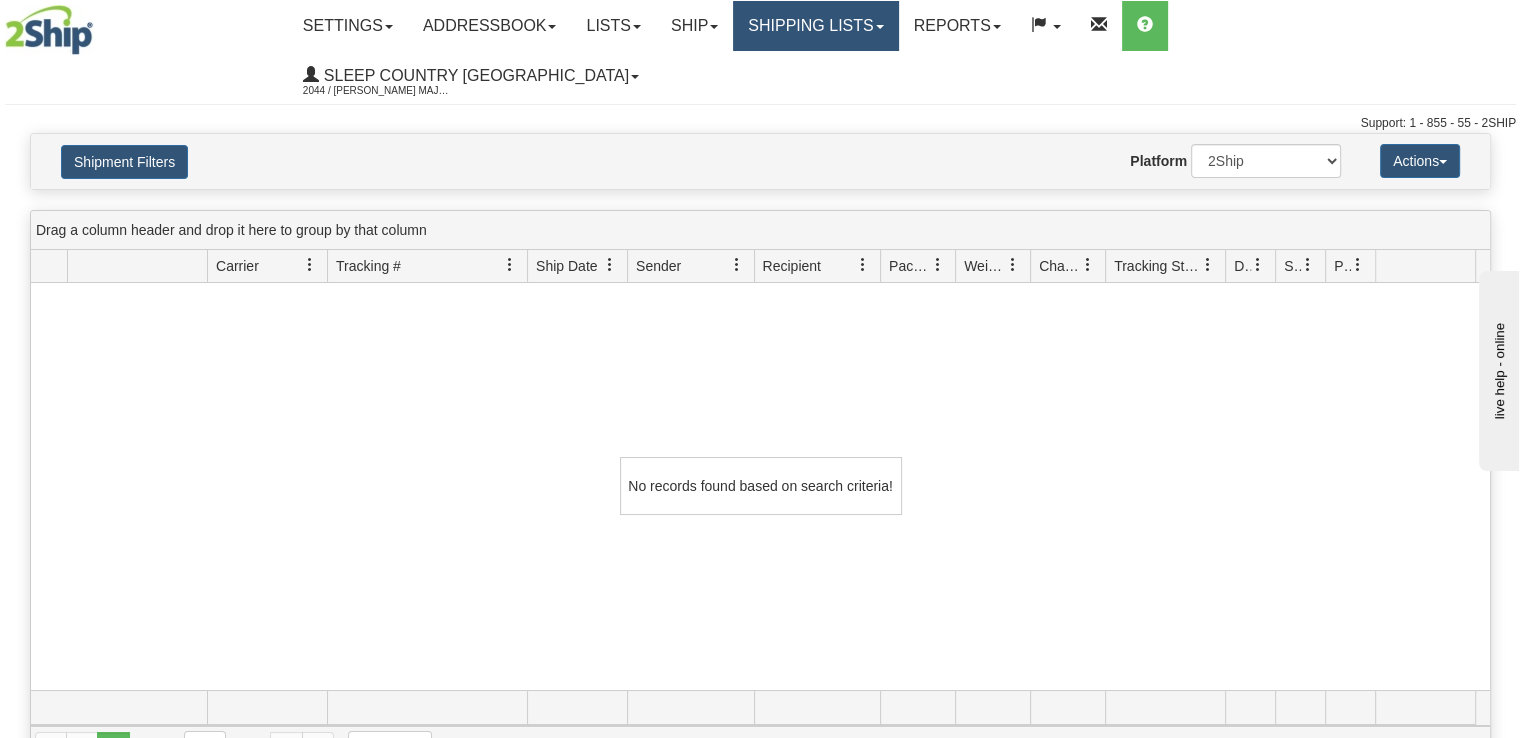 click on "Shipping lists" at bounding box center [815, 26] 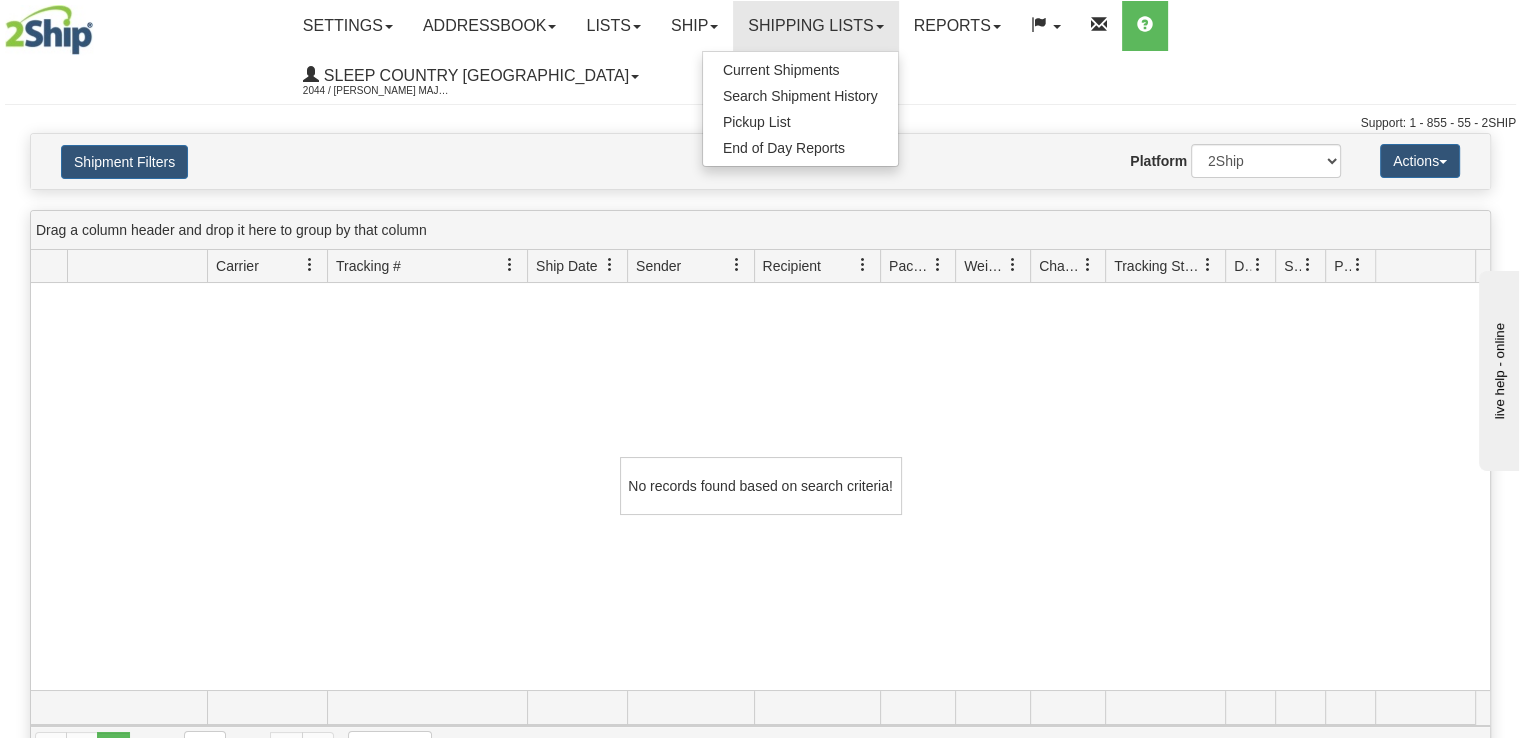 click on "Shipment Filters
Website
Agent
Nothing selected
Client
User
Platform
2Ship
Imported
Actions
Save Grid Layout
Remove Grid Layout
Track Selected
Track All
Export to Excel
Export to CSV" at bounding box center (760, 161) 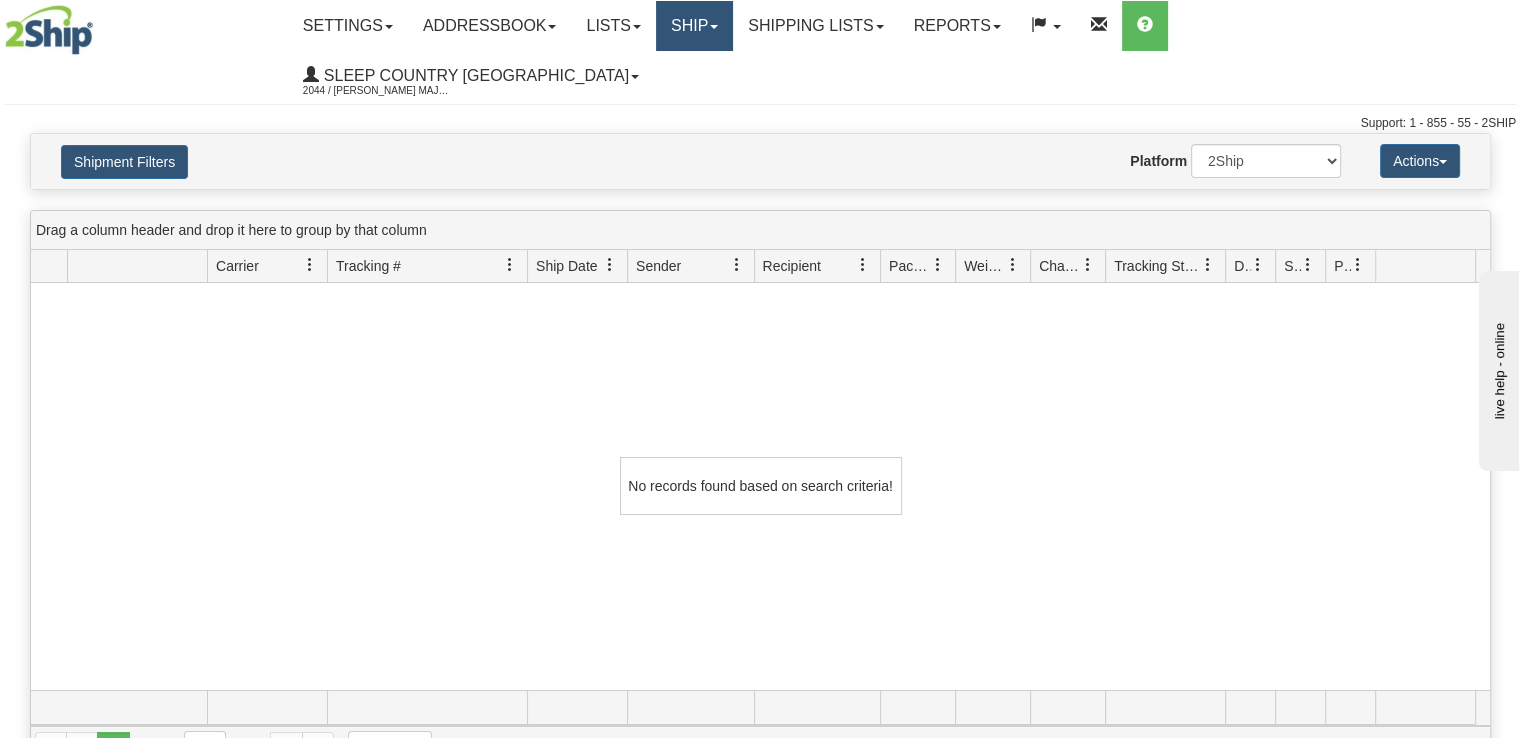 click on "Ship" at bounding box center [694, 26] 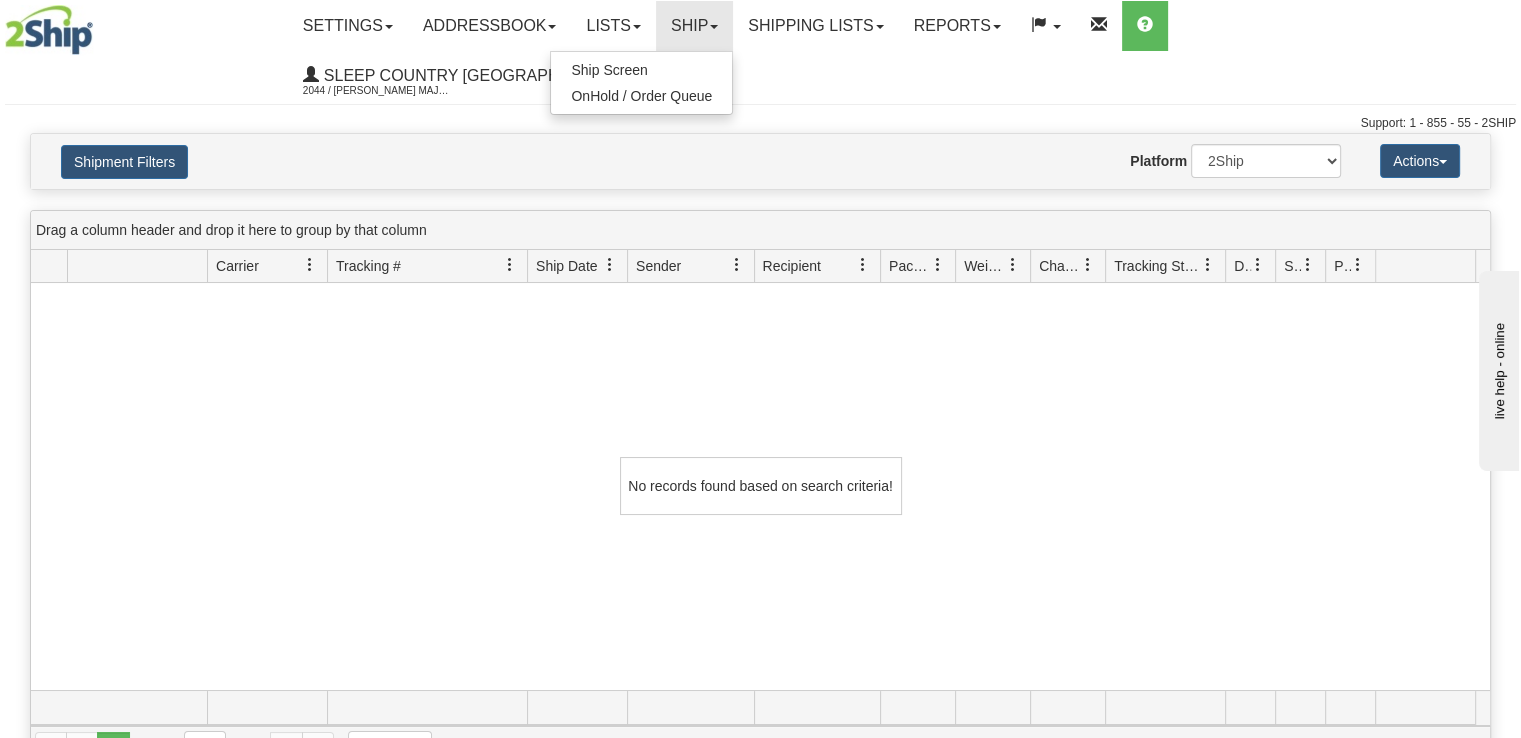 click on "Website
Agent
Nothing selected
Client
User
Platform
2Ship
Imported" at bounding box center (820, 161) 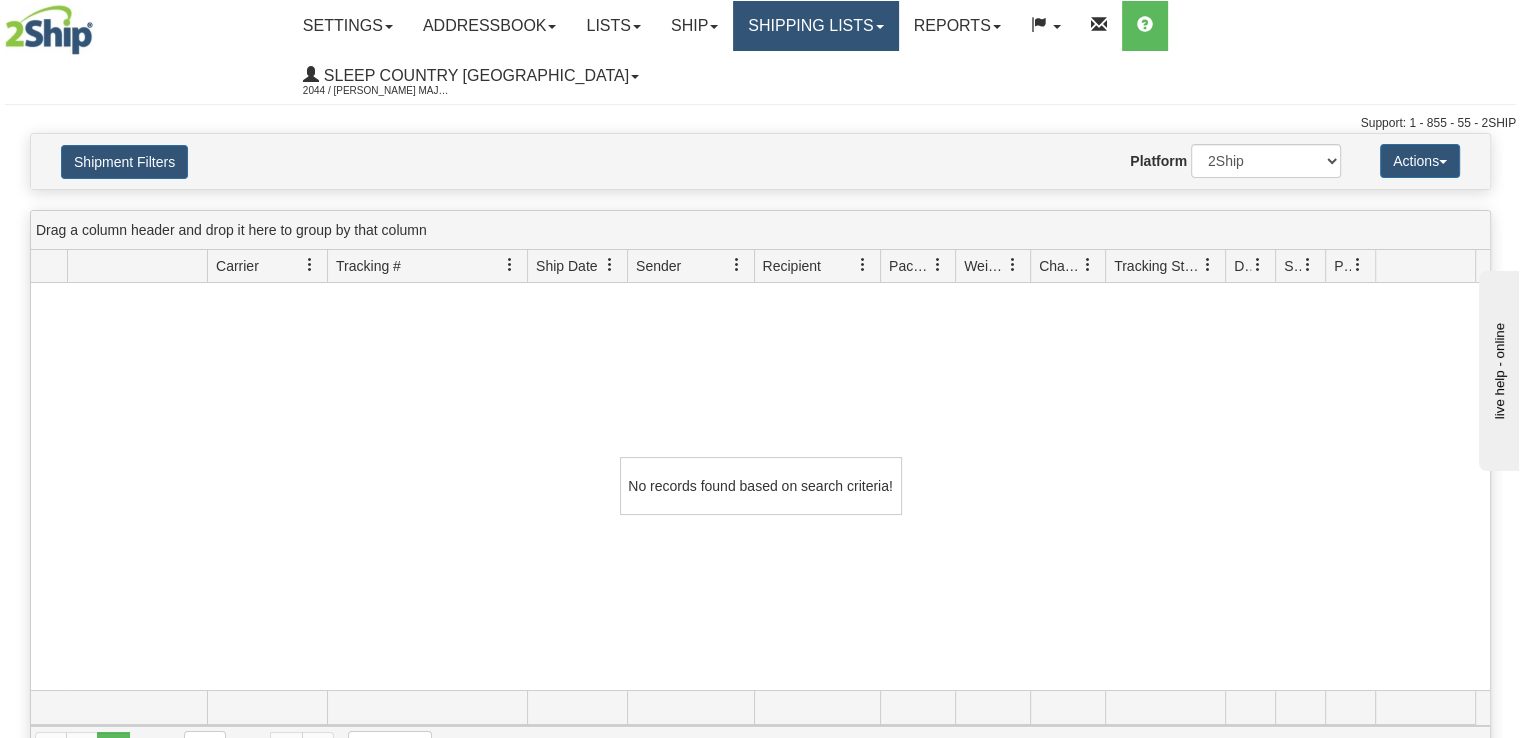 click on "Shipping lists" at bounding box center (815, 26) 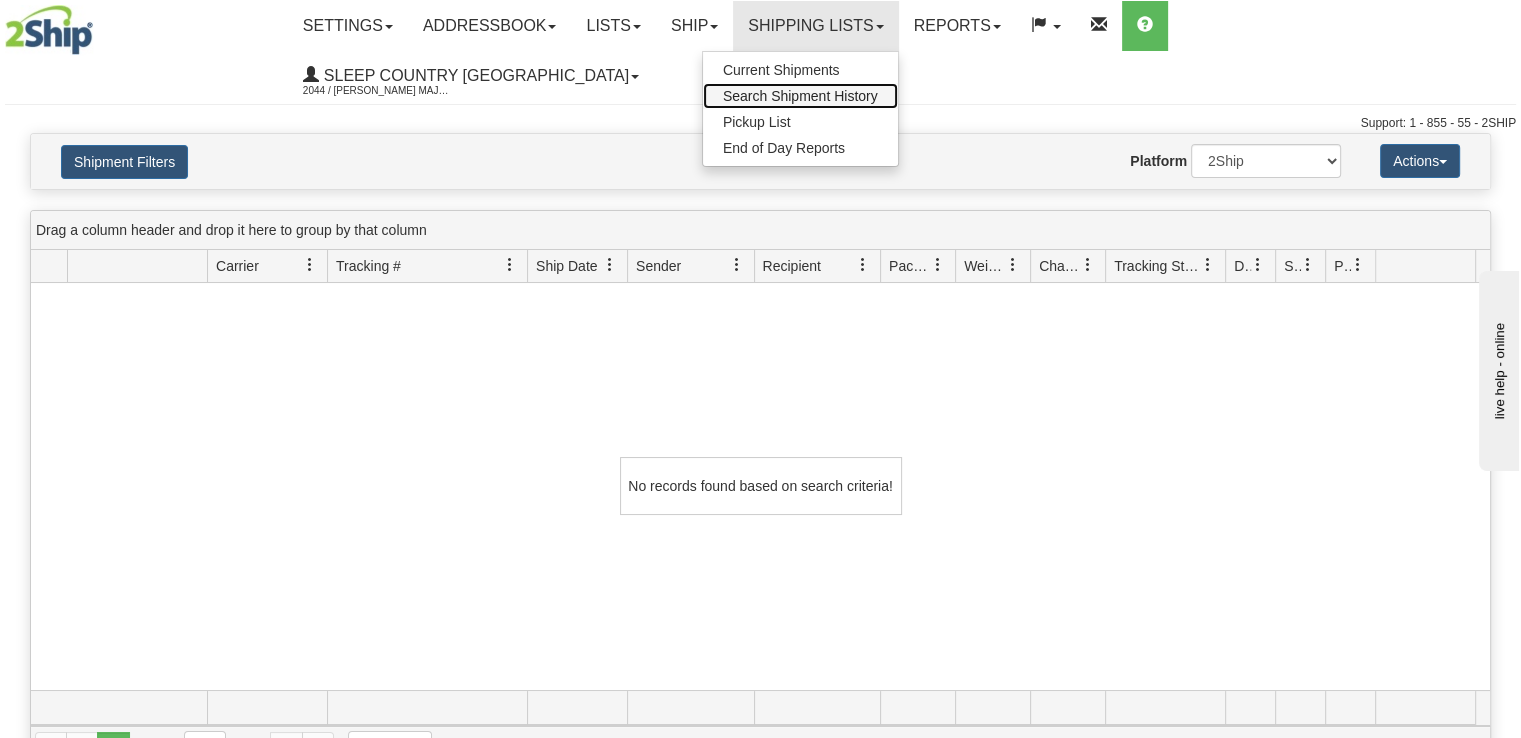 click on "Search Shipment History" at bounding box center [800, 96] 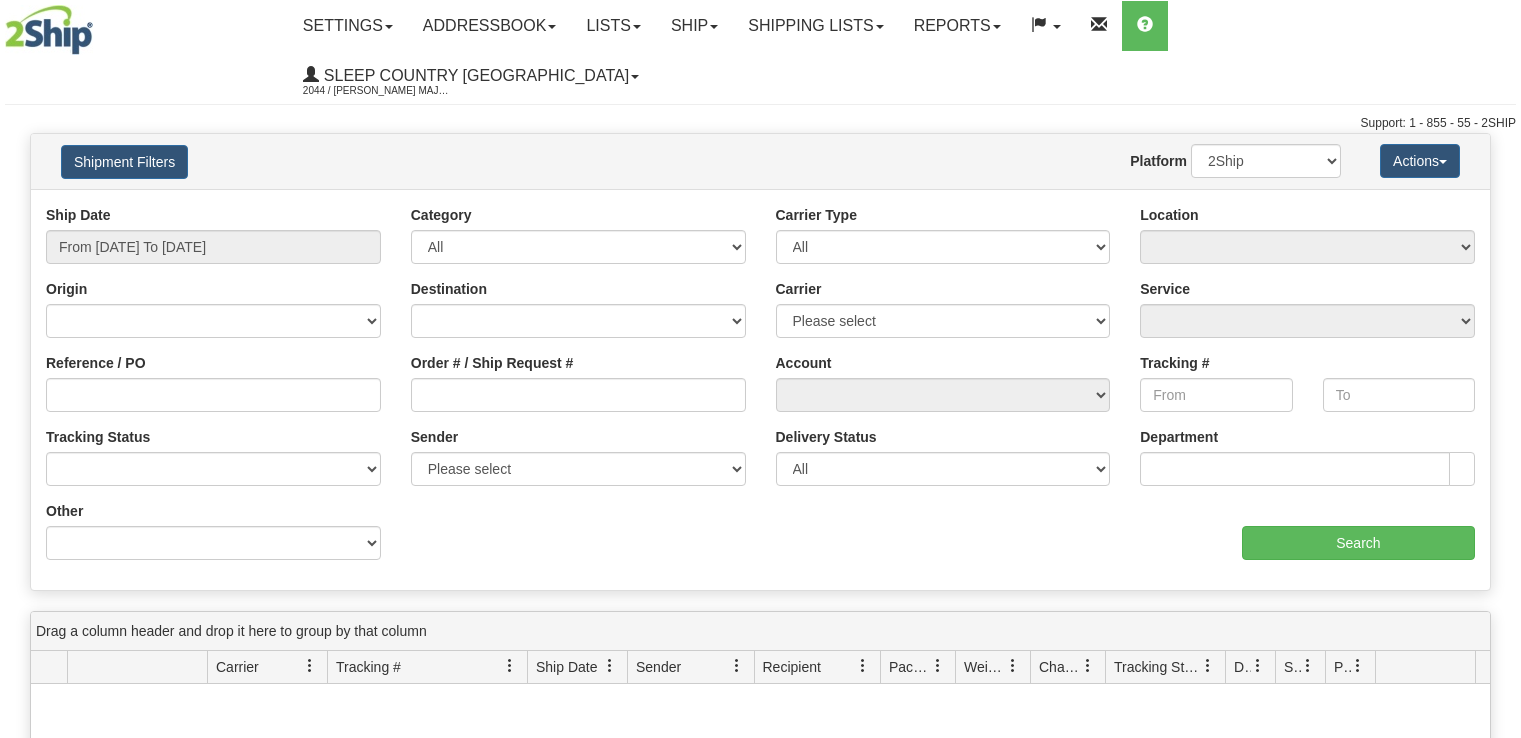 scroll, scrollTop: 0, scrollLeft: 0, axis: both 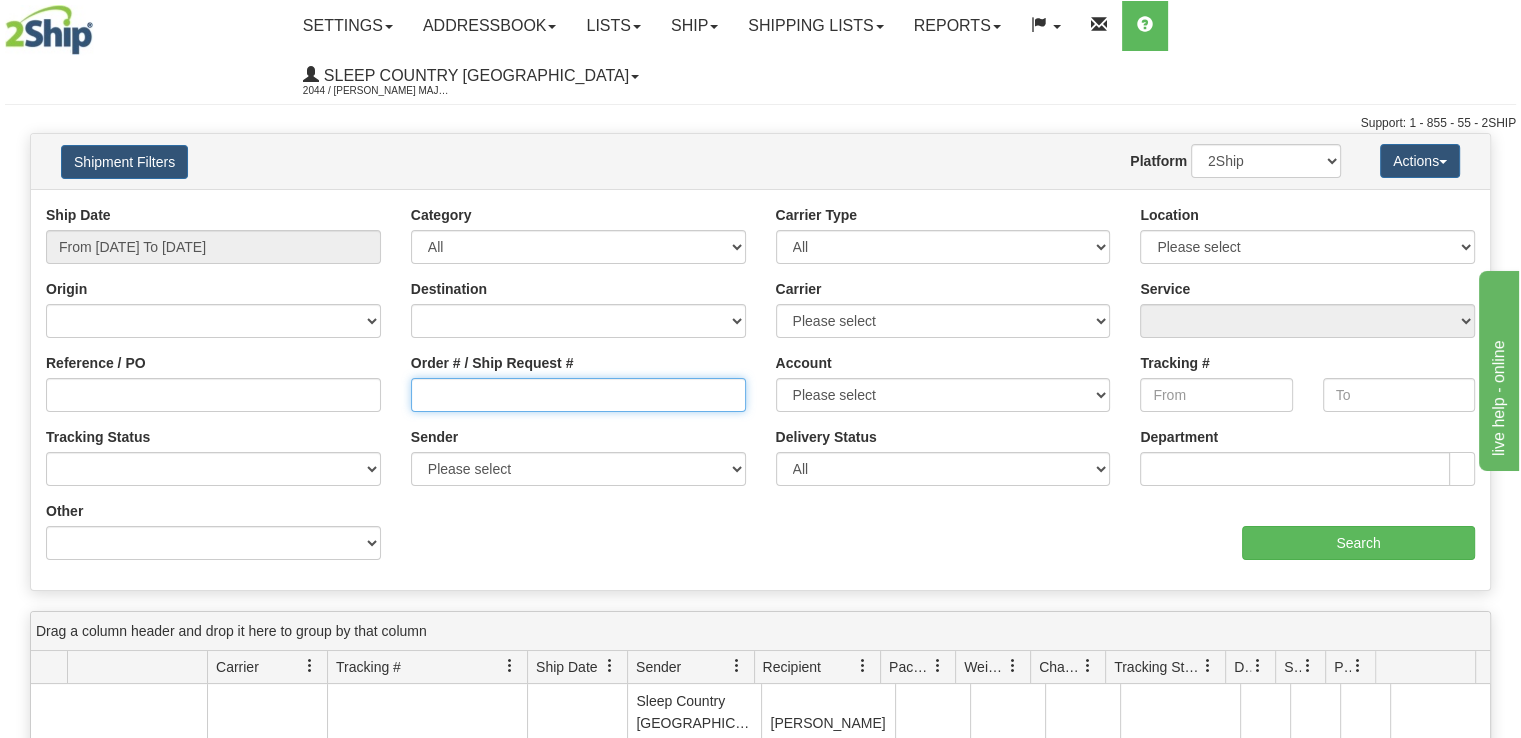 click on "Order # / Ship Request #" at bounding box center [578, 395] 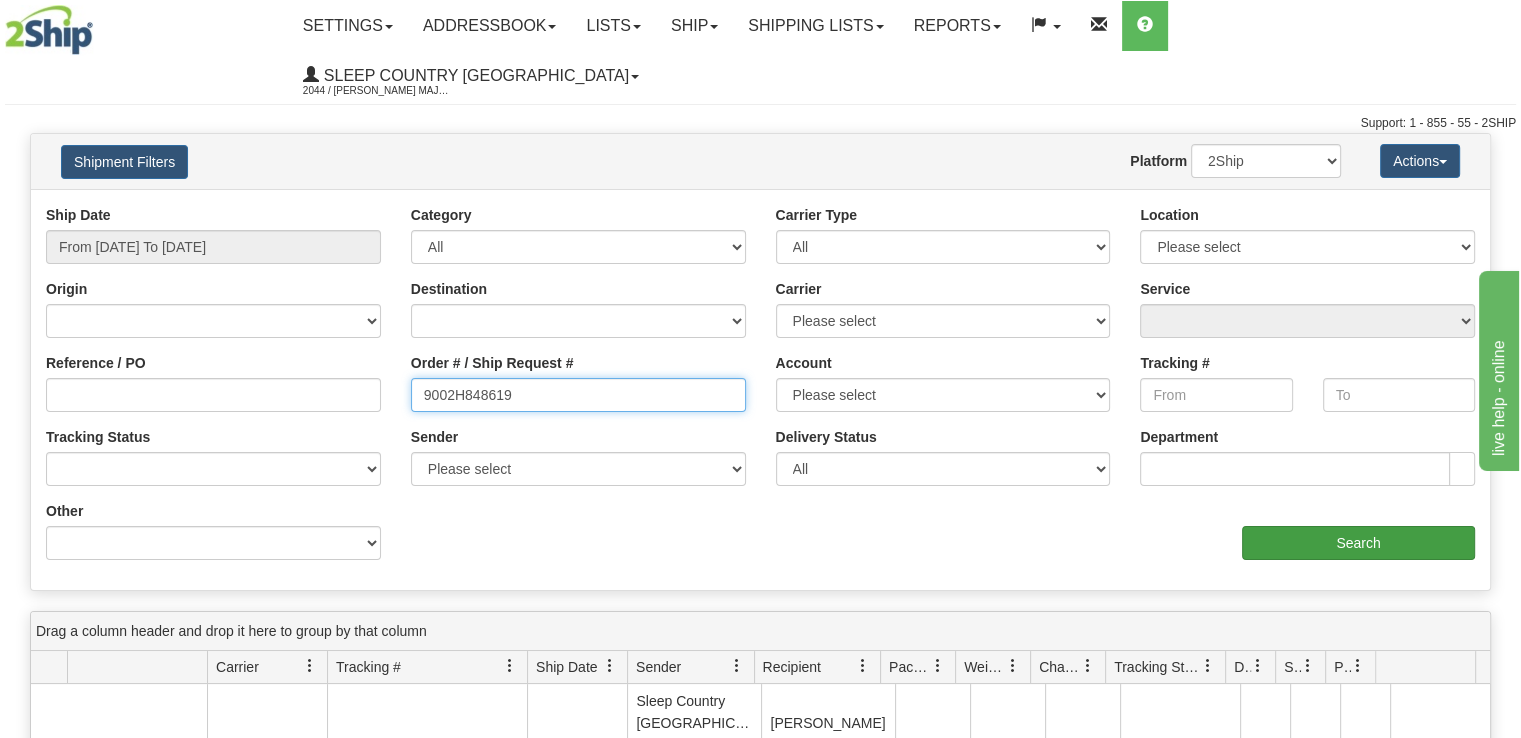 type on "9002H848619" 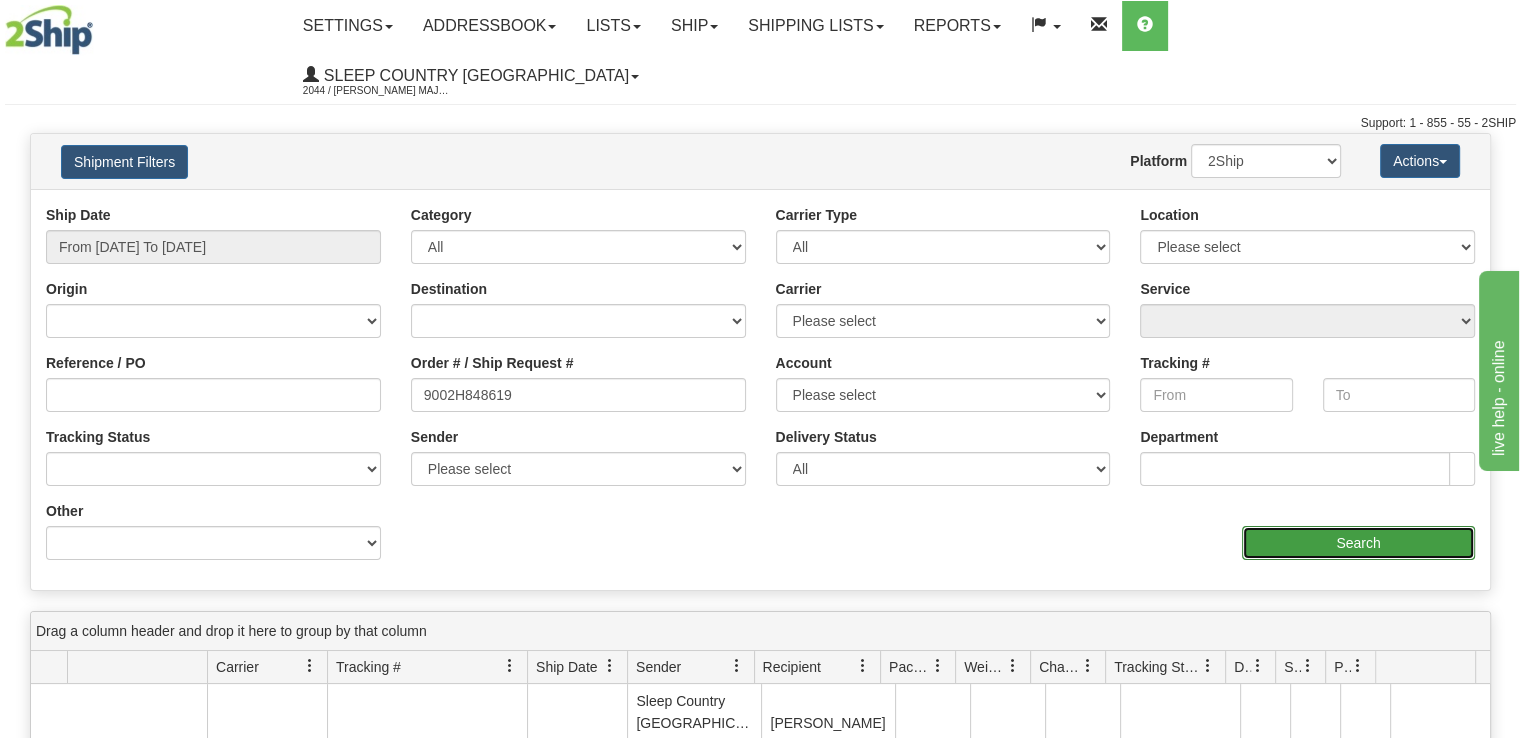 click on "Search" at bounding box center (1358, 543) 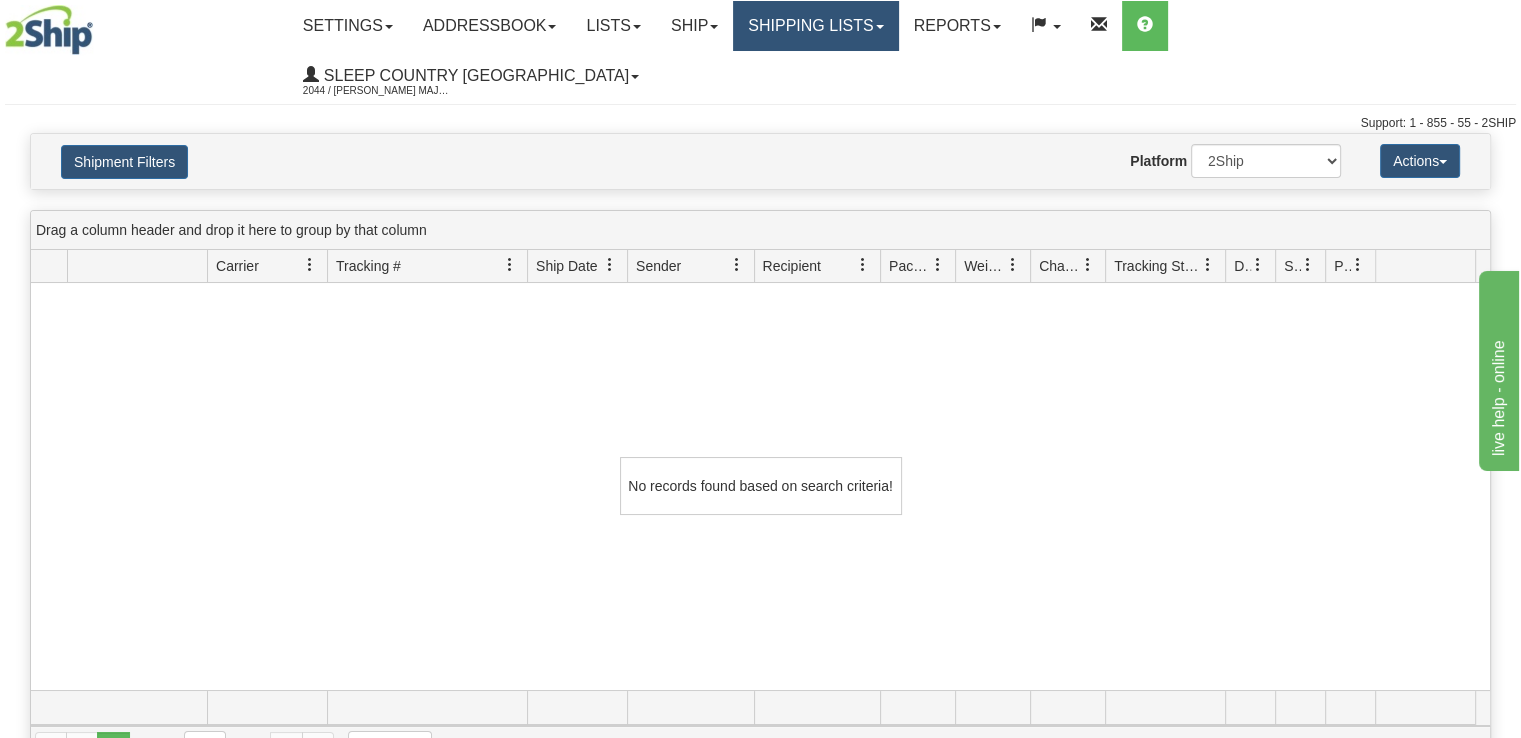 click on "Shipping lists" at bounding box center (815, 26) 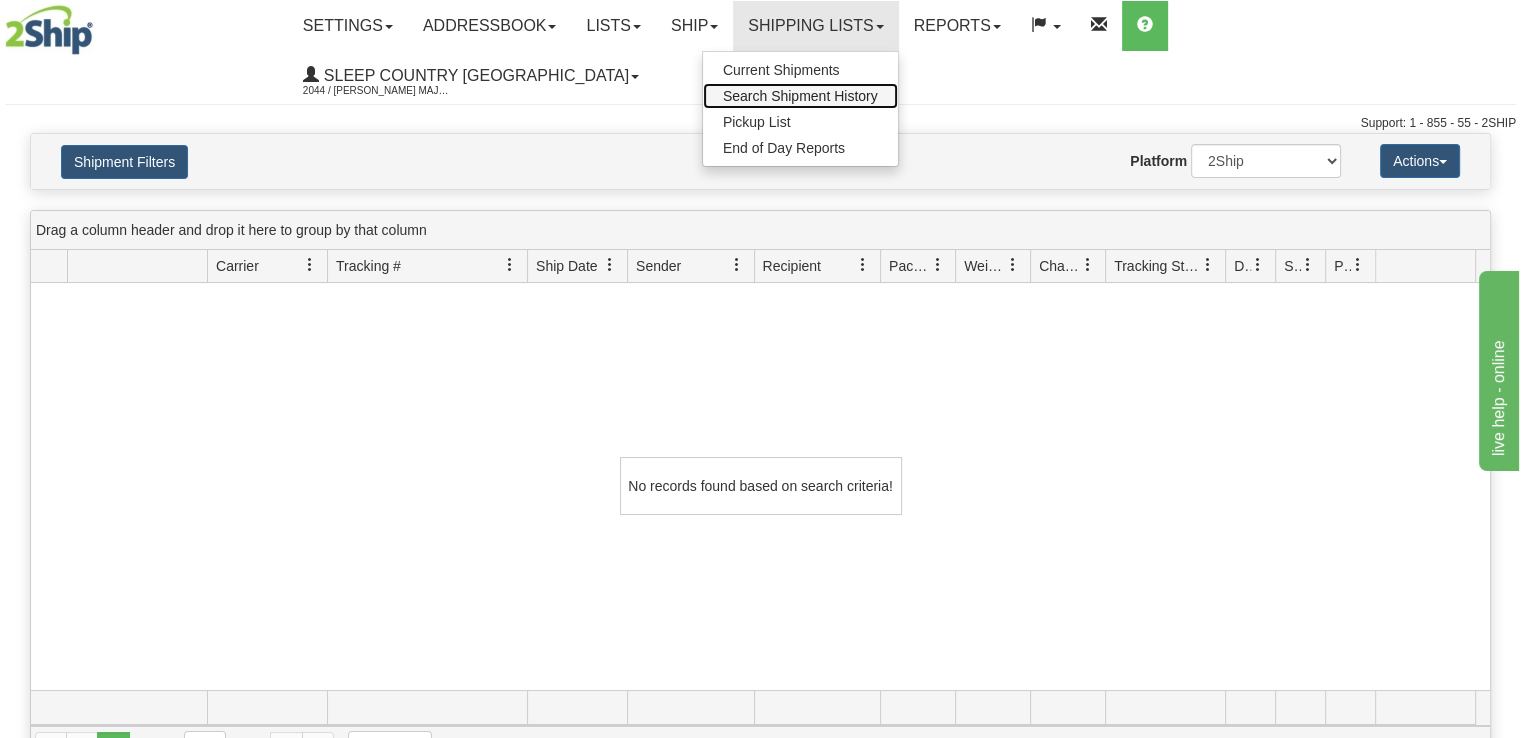 click on "Search Shipment History" at bounding box center (800, 96) 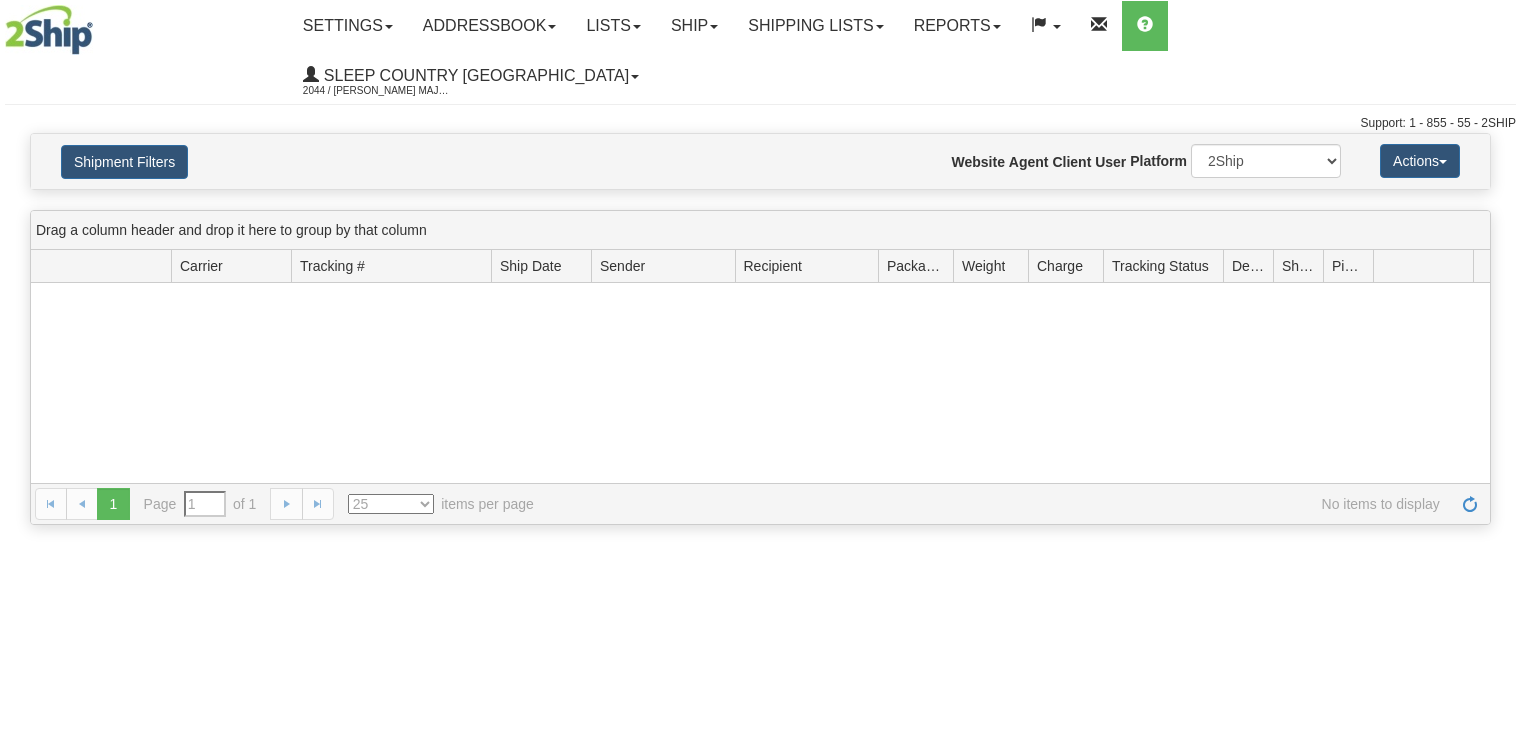 scroll, scrollTop: 0, scrollLeft: 0, axis: both 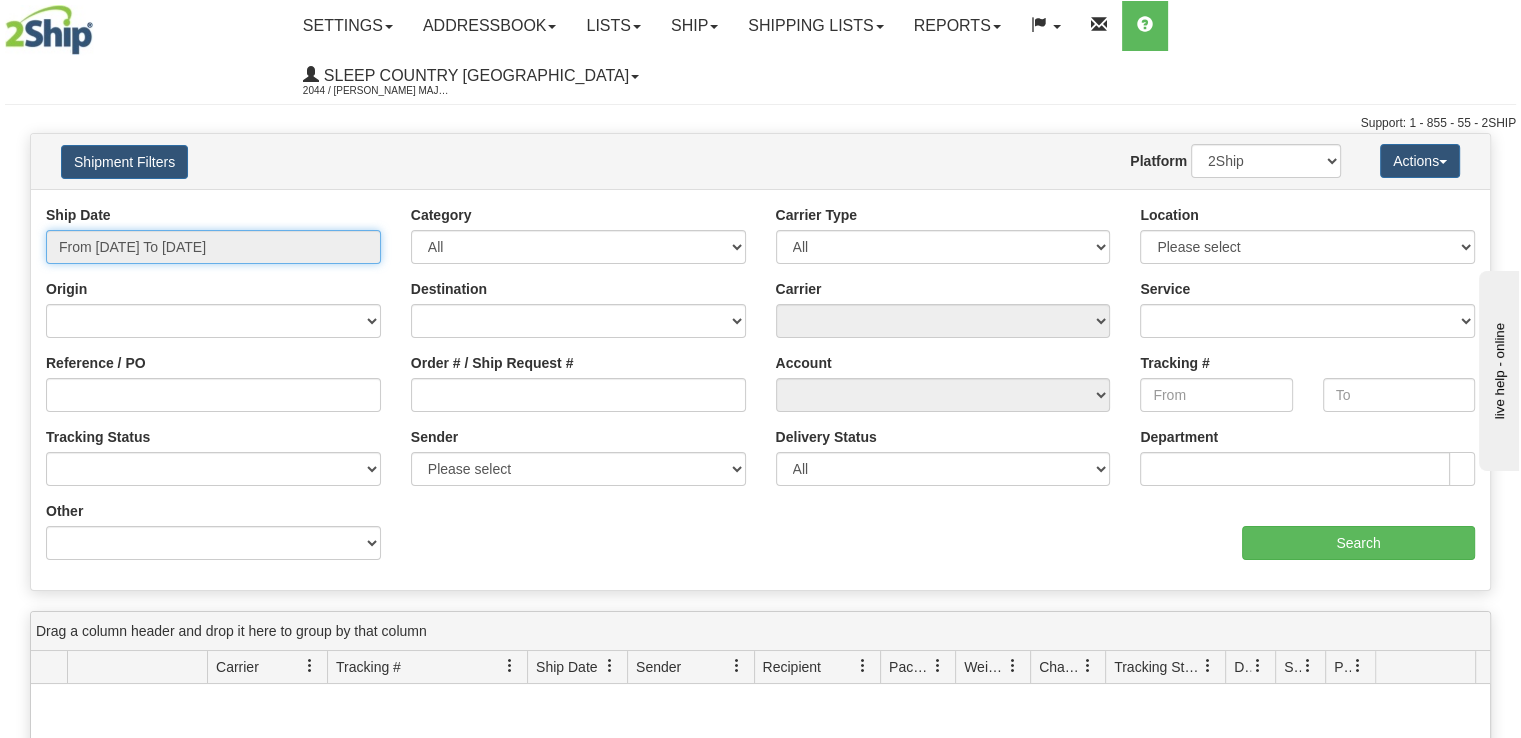click on "From [DATE] To [DATE]" at bounding box center [213, 247] 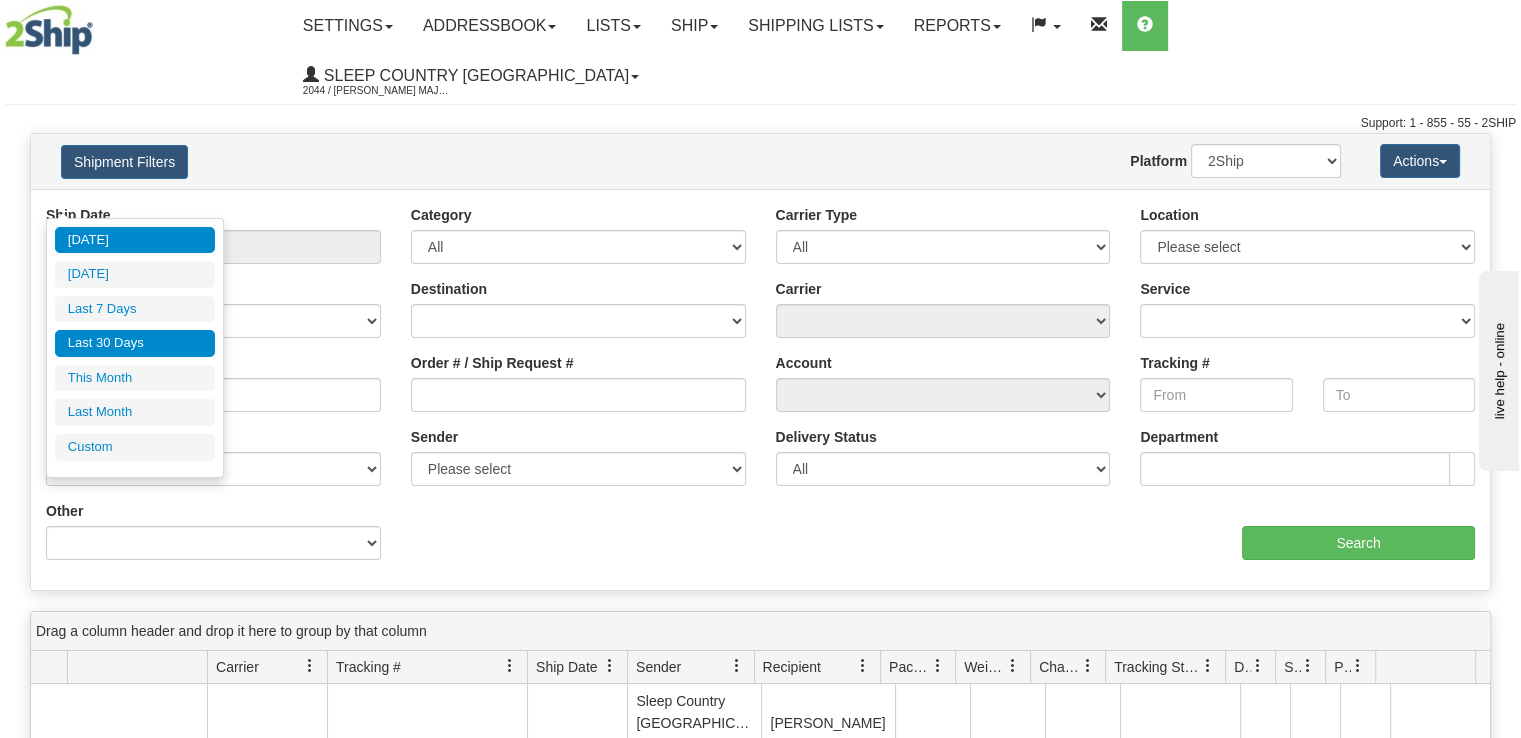 click on "Last 30 Days" at bounding box center [135, 343] 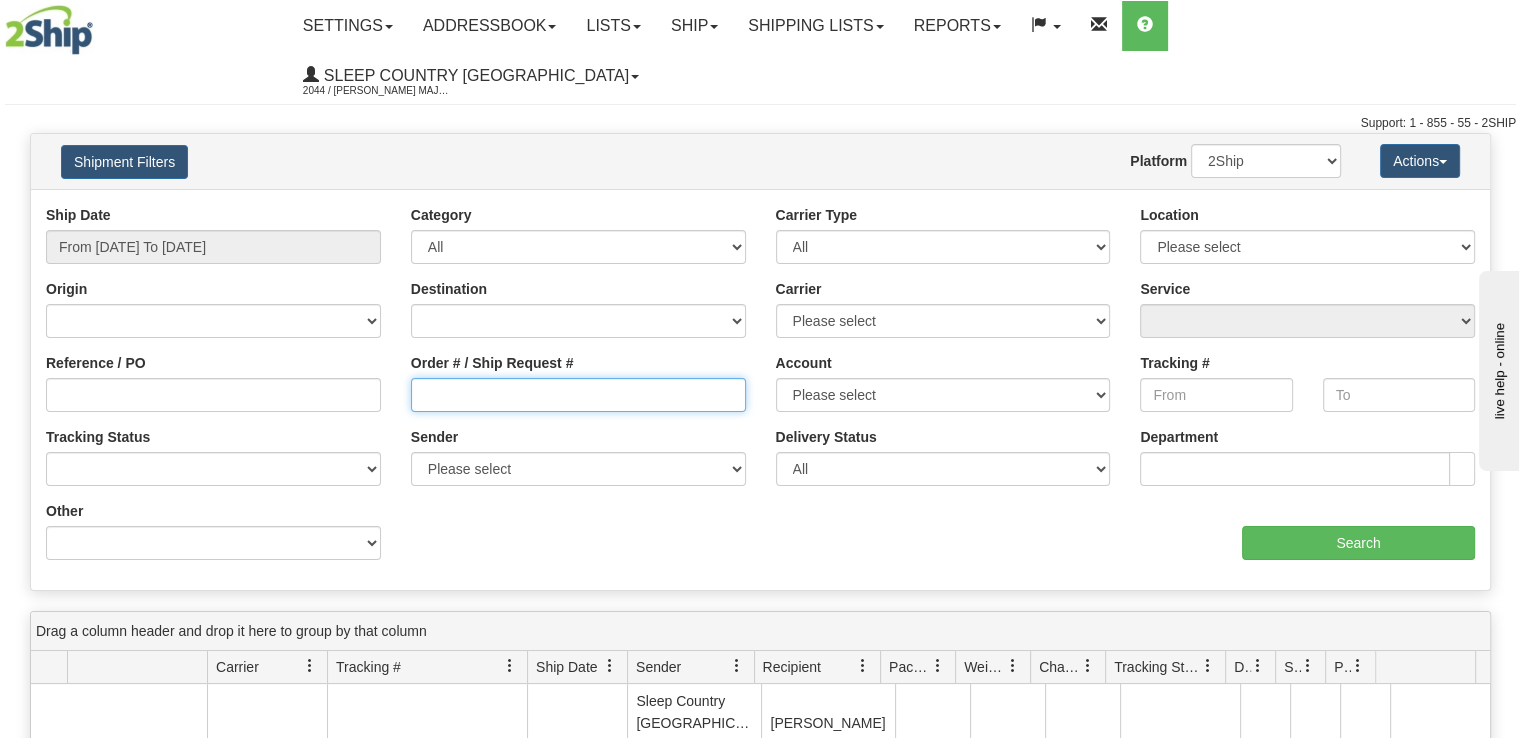 click on "Order # / Ship Request #" at bounding box center (578, 395) 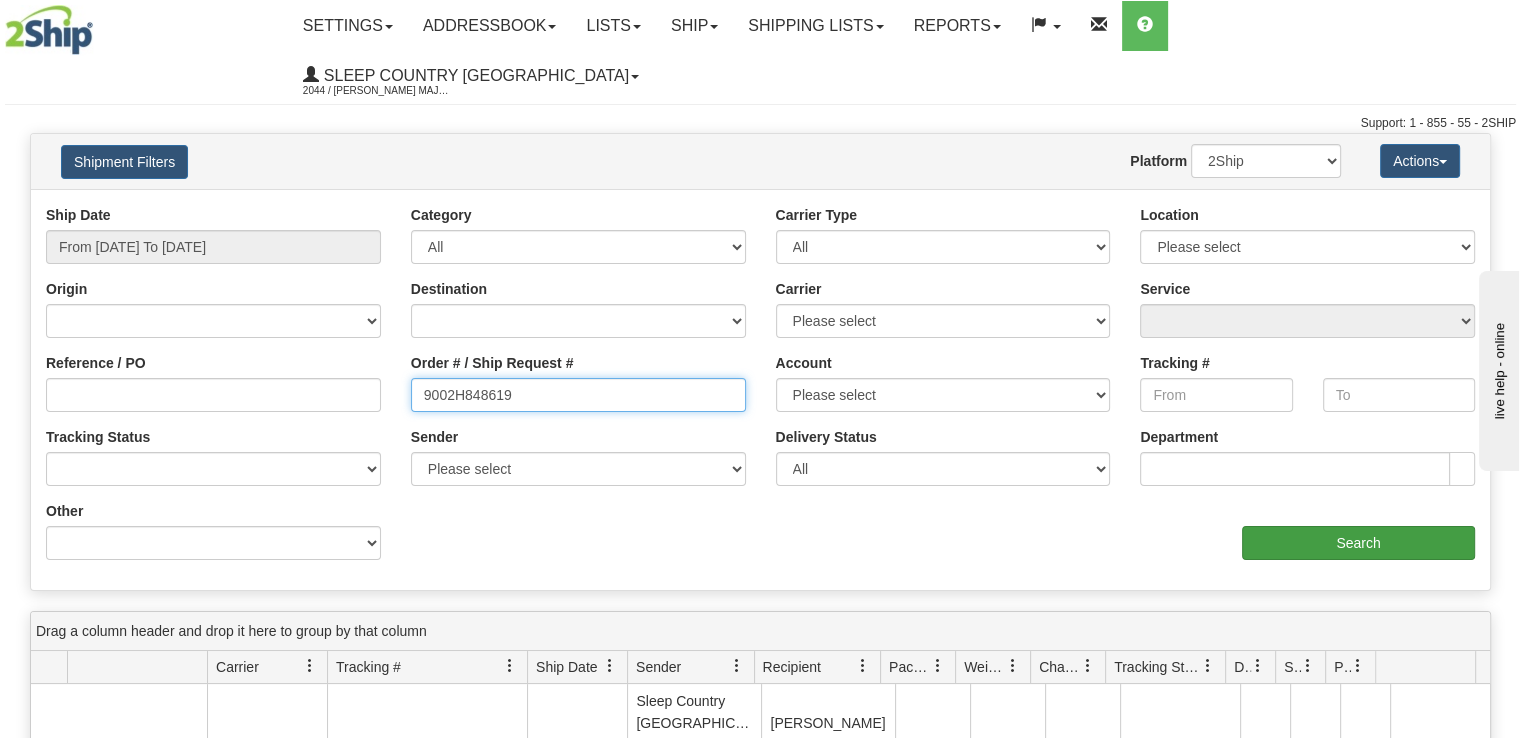 type on "9002H848619" 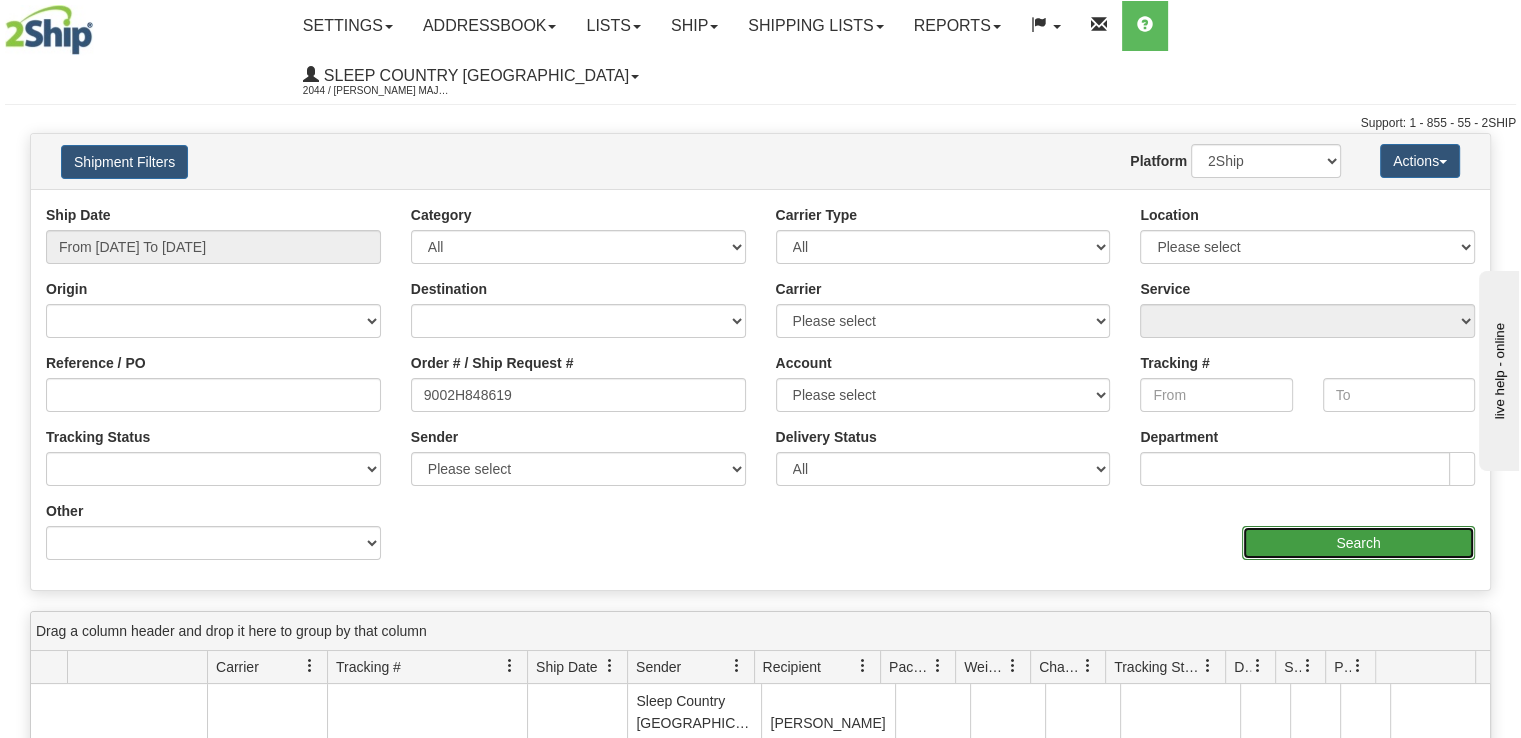click on "Search" at bounding box center (1358, 543) 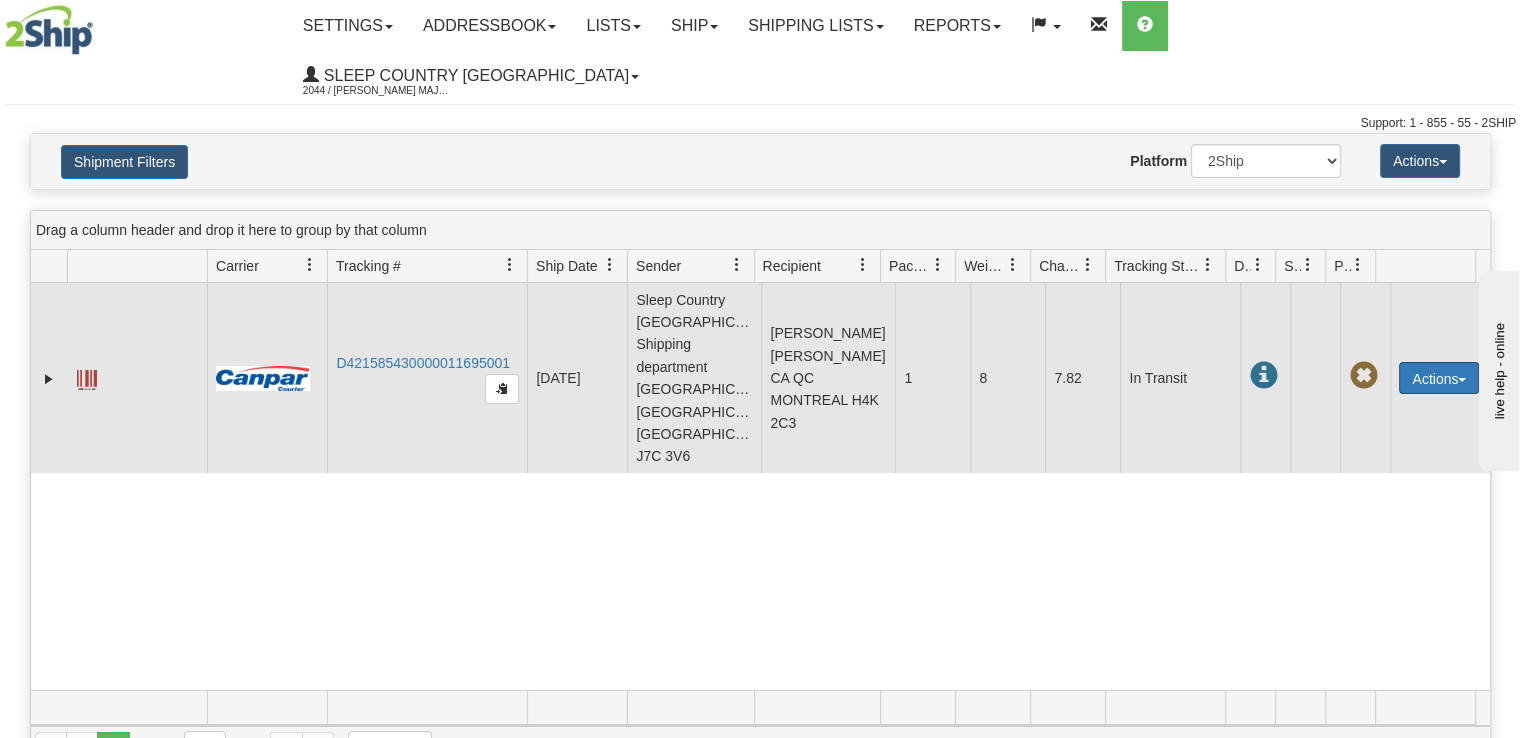 click at bounding box center (1462, 380) 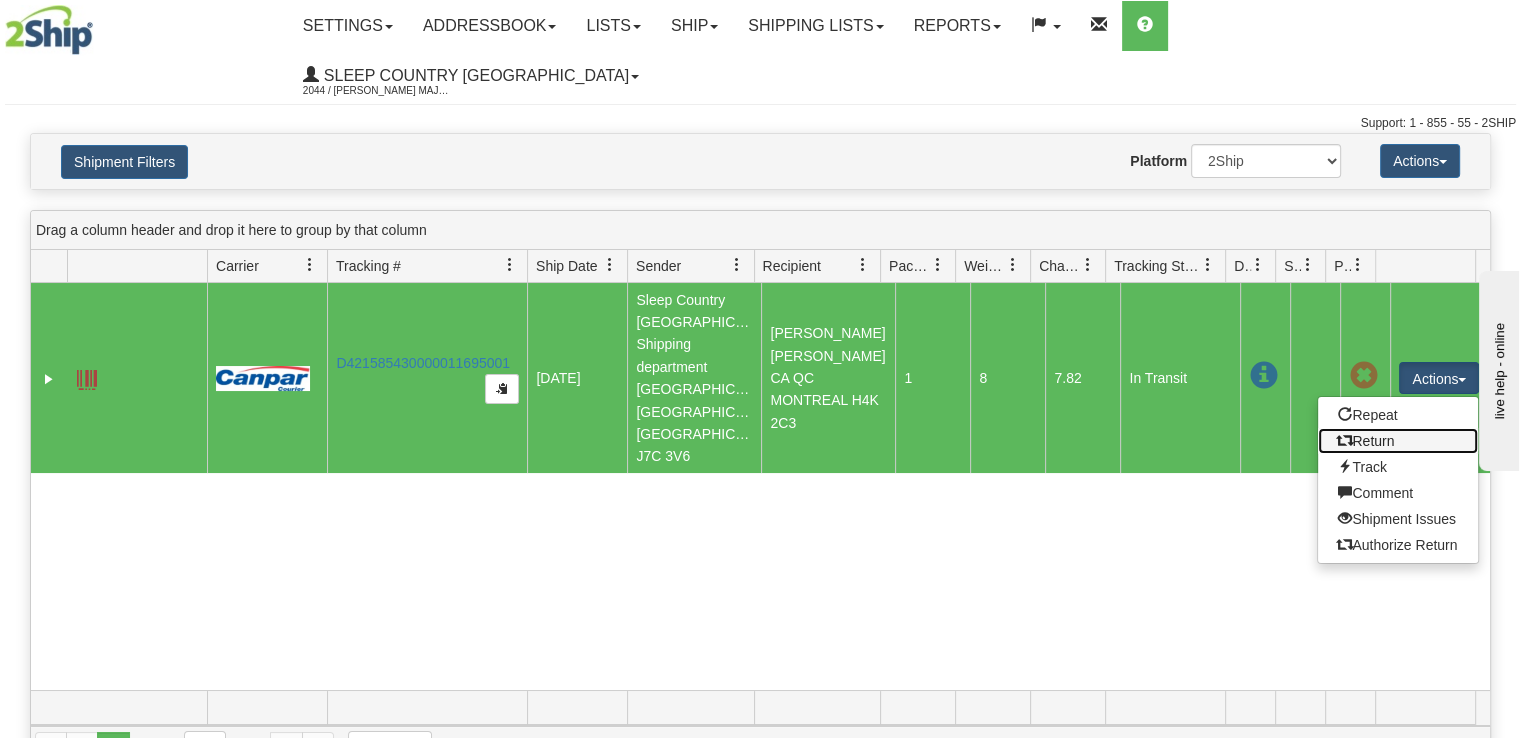click on "Return" at bounding box center [1398, 441] 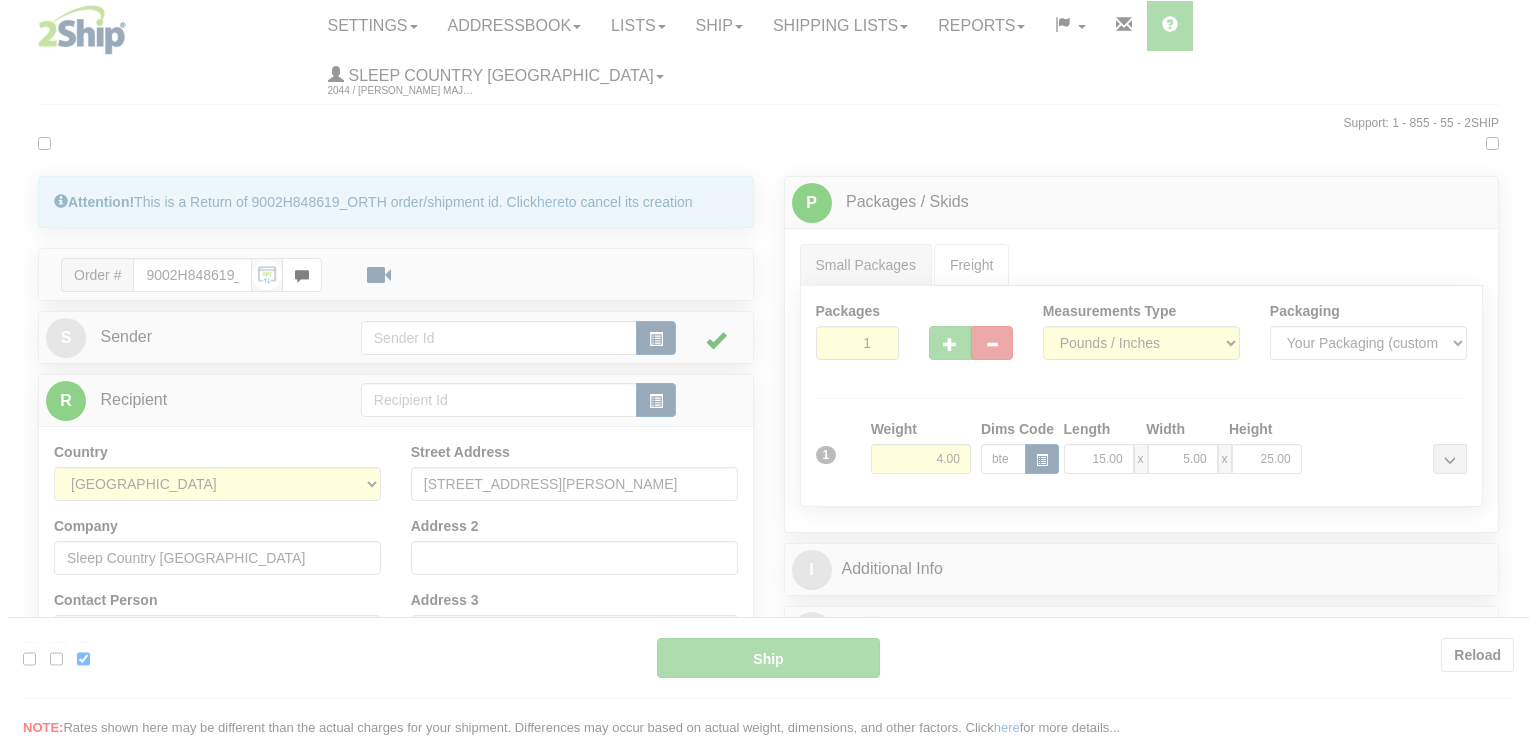 scroll, scrollTop: 0, scrollLeft: 0, axis: both 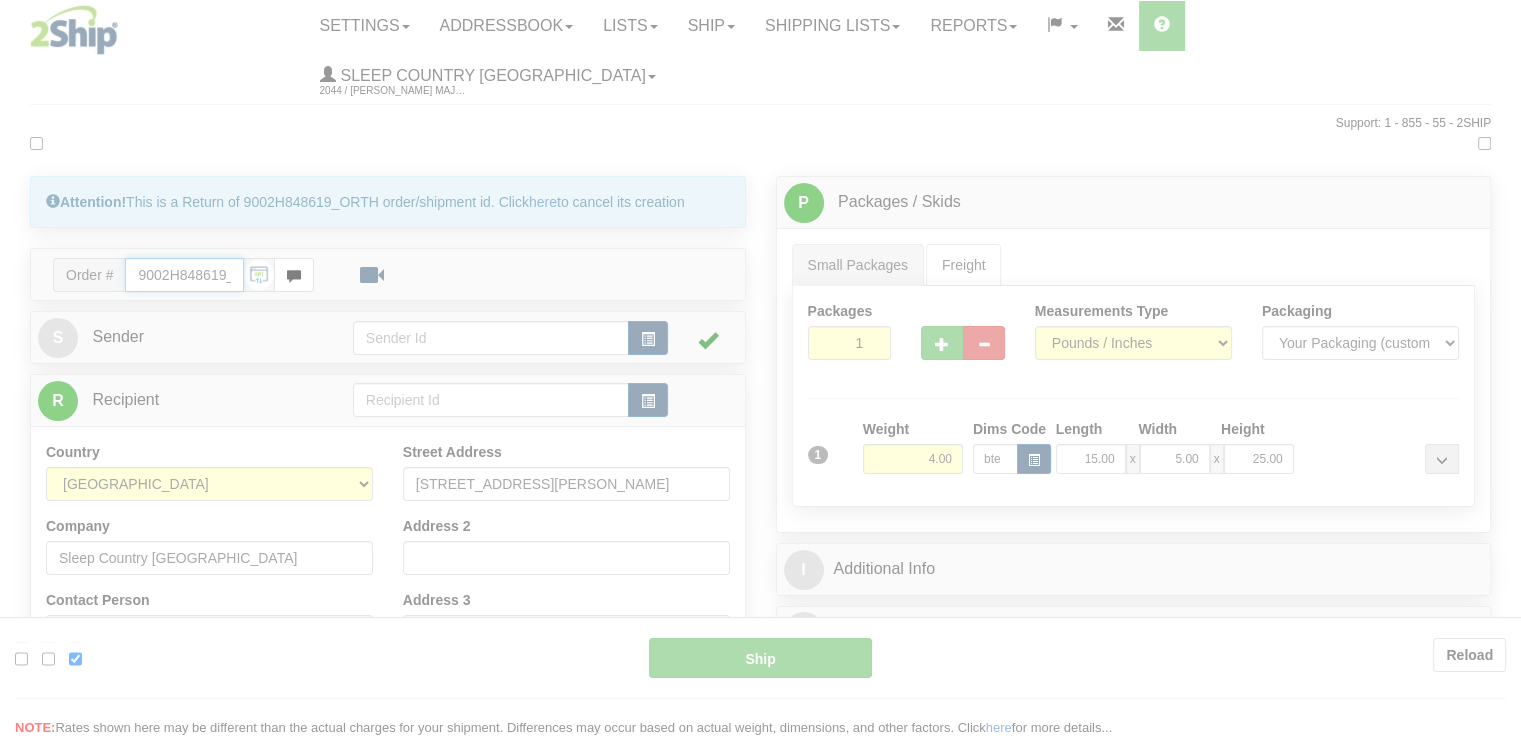 type on "1" 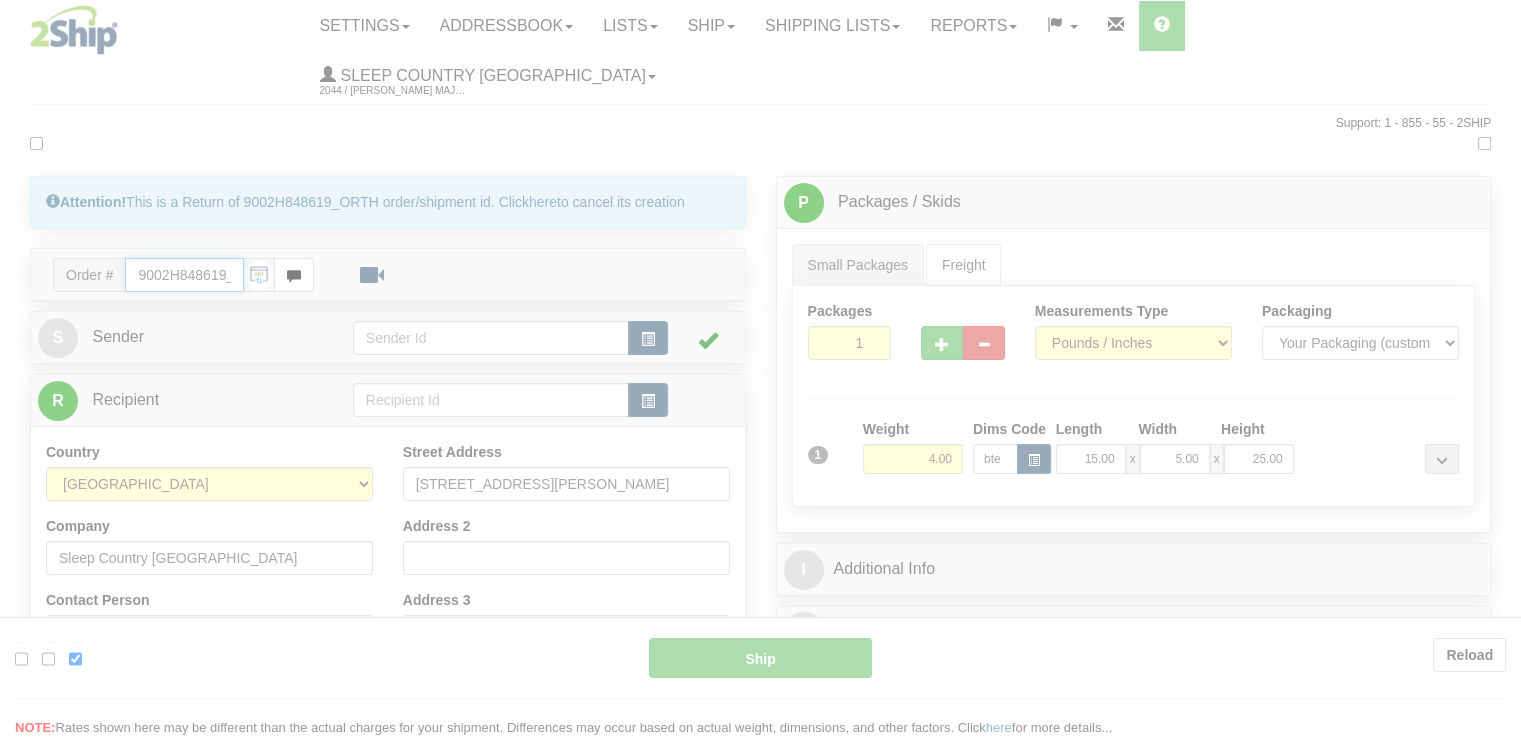 type on "12:17" 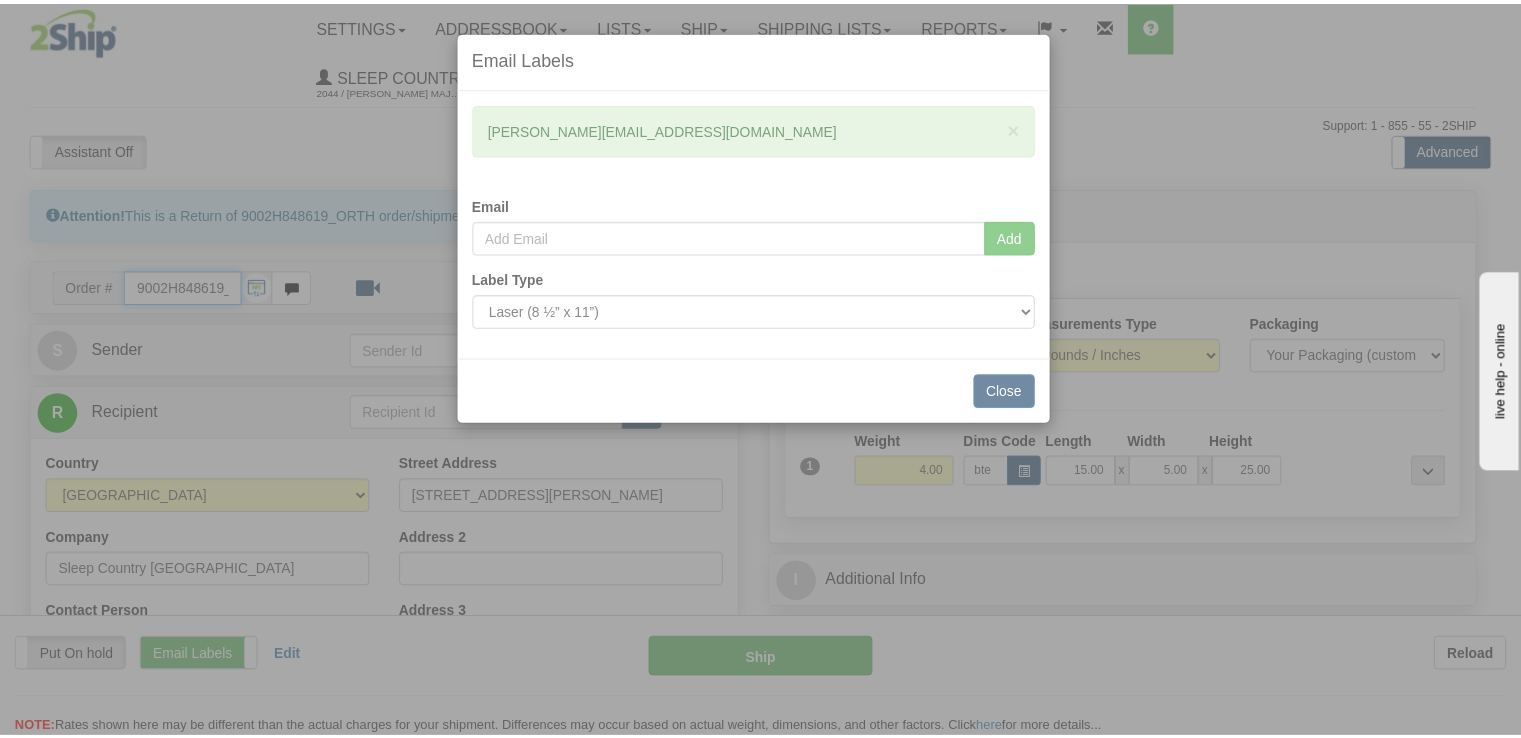 scroll, scrollTop: 0, scrollLeft: 0, axis: both 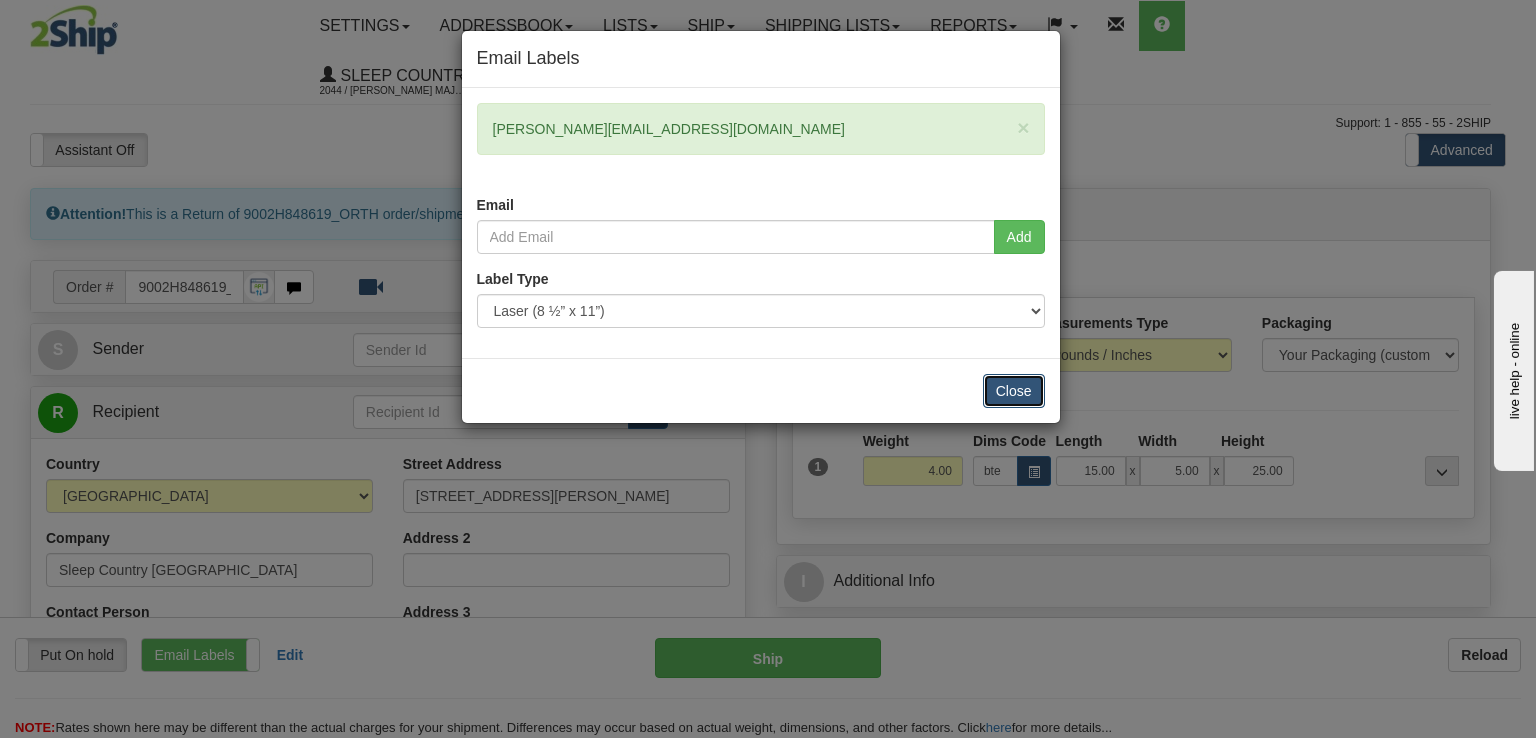 click on "Close" at bounding box center (1014, 391) 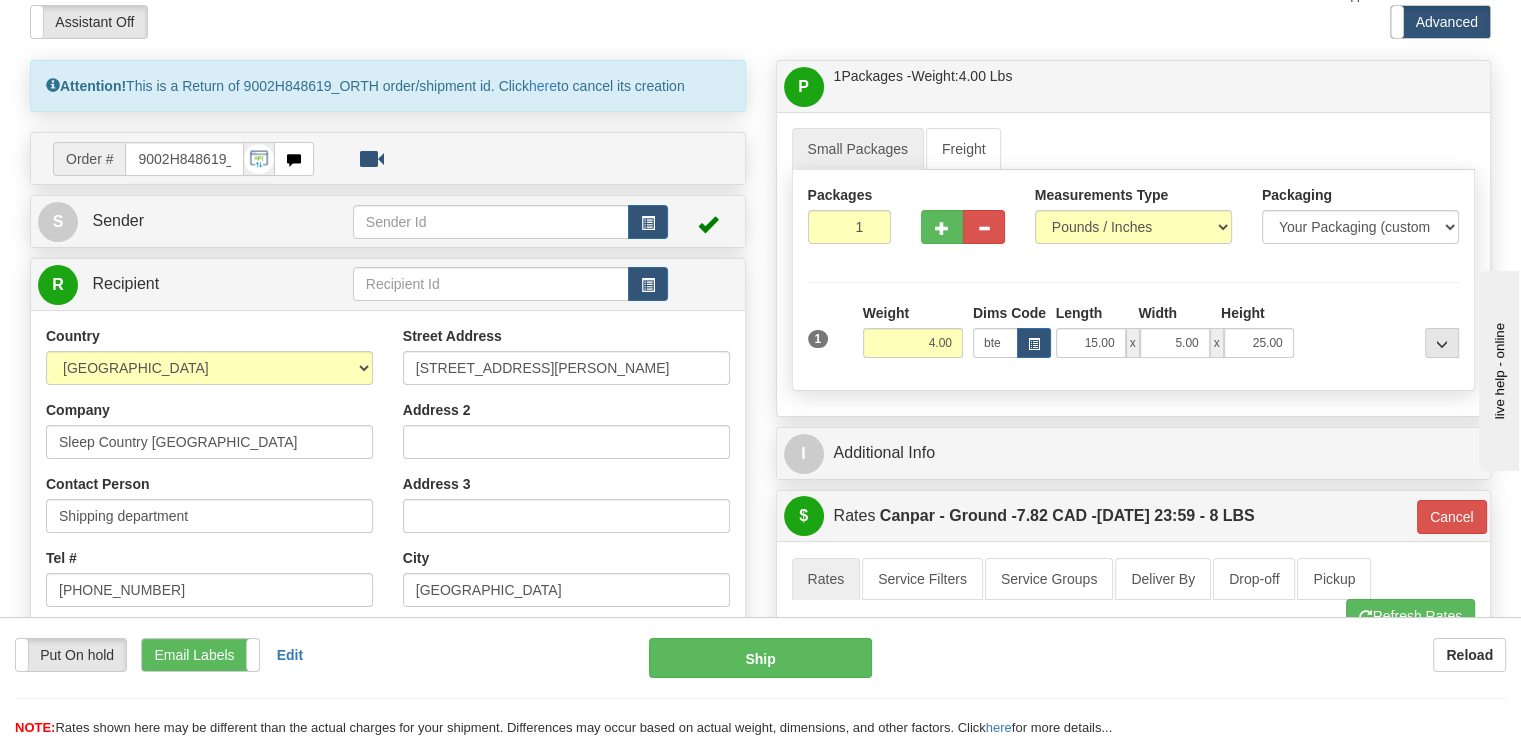 scroll, scrollTop: 100, scrollLeft: 0, axis: vertical 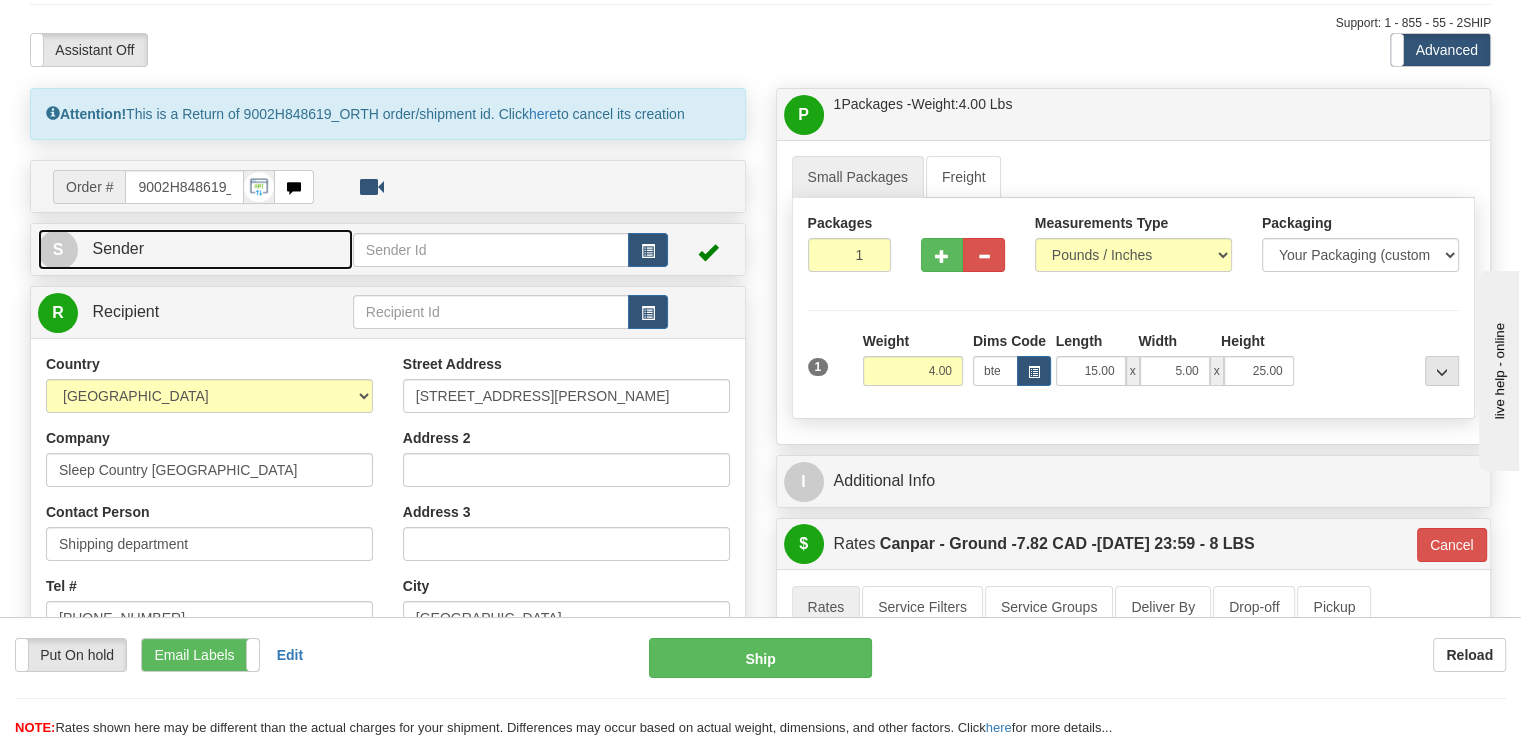 click on "S" at bounding box center [58, 250] 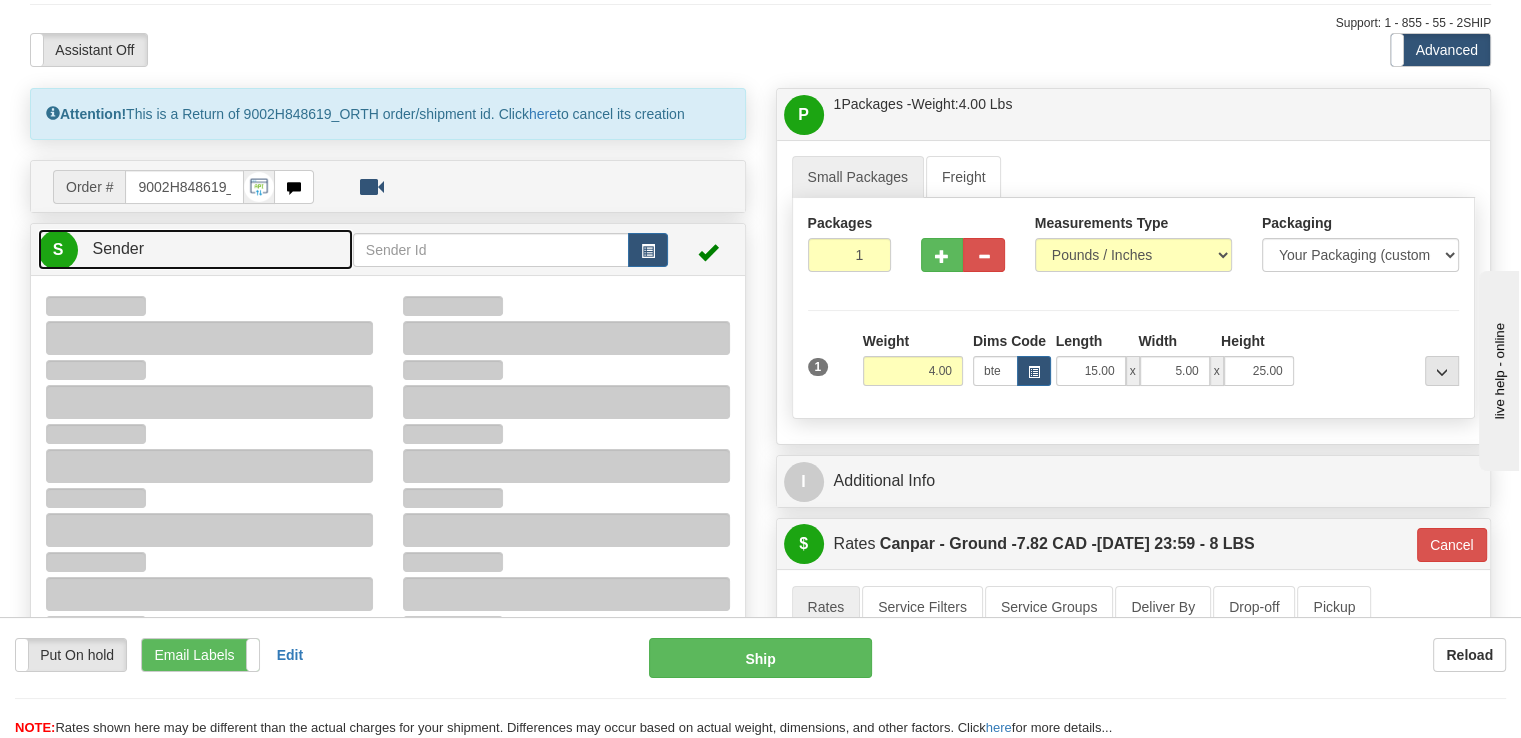 type on "15:17" 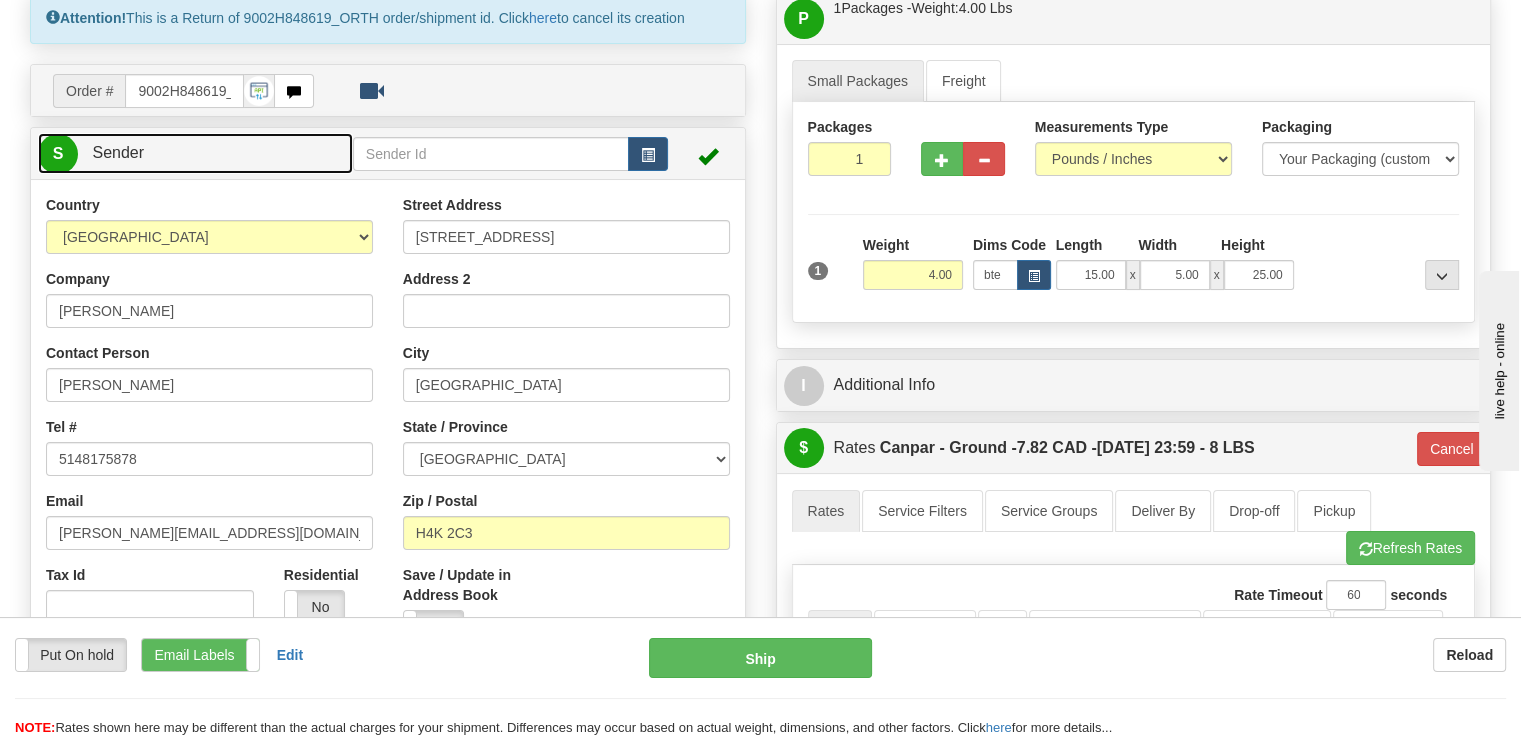 scroll, scrollTop: 400, scrollLeft: 0, axis: vertical 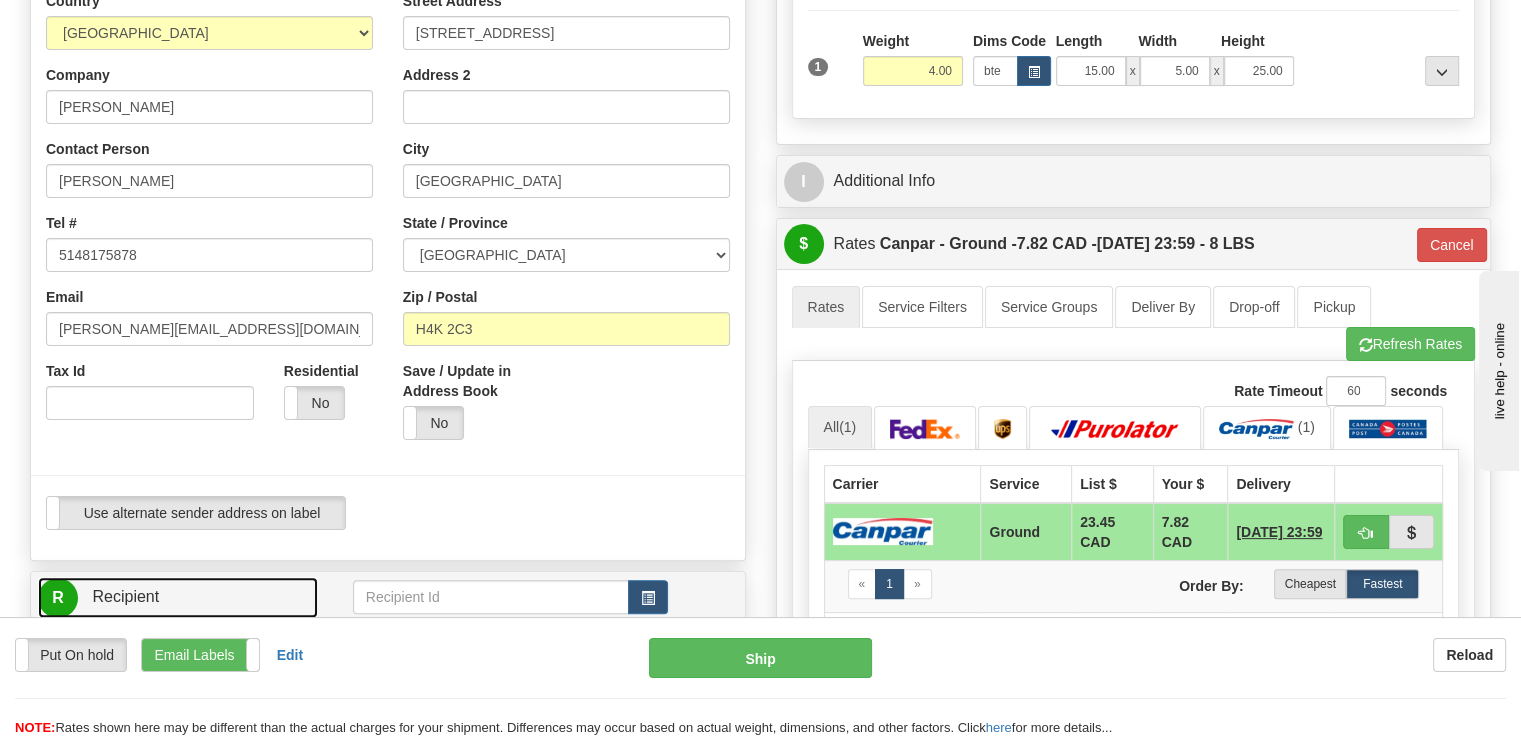 click on "R" at bounding box center [58, 598] 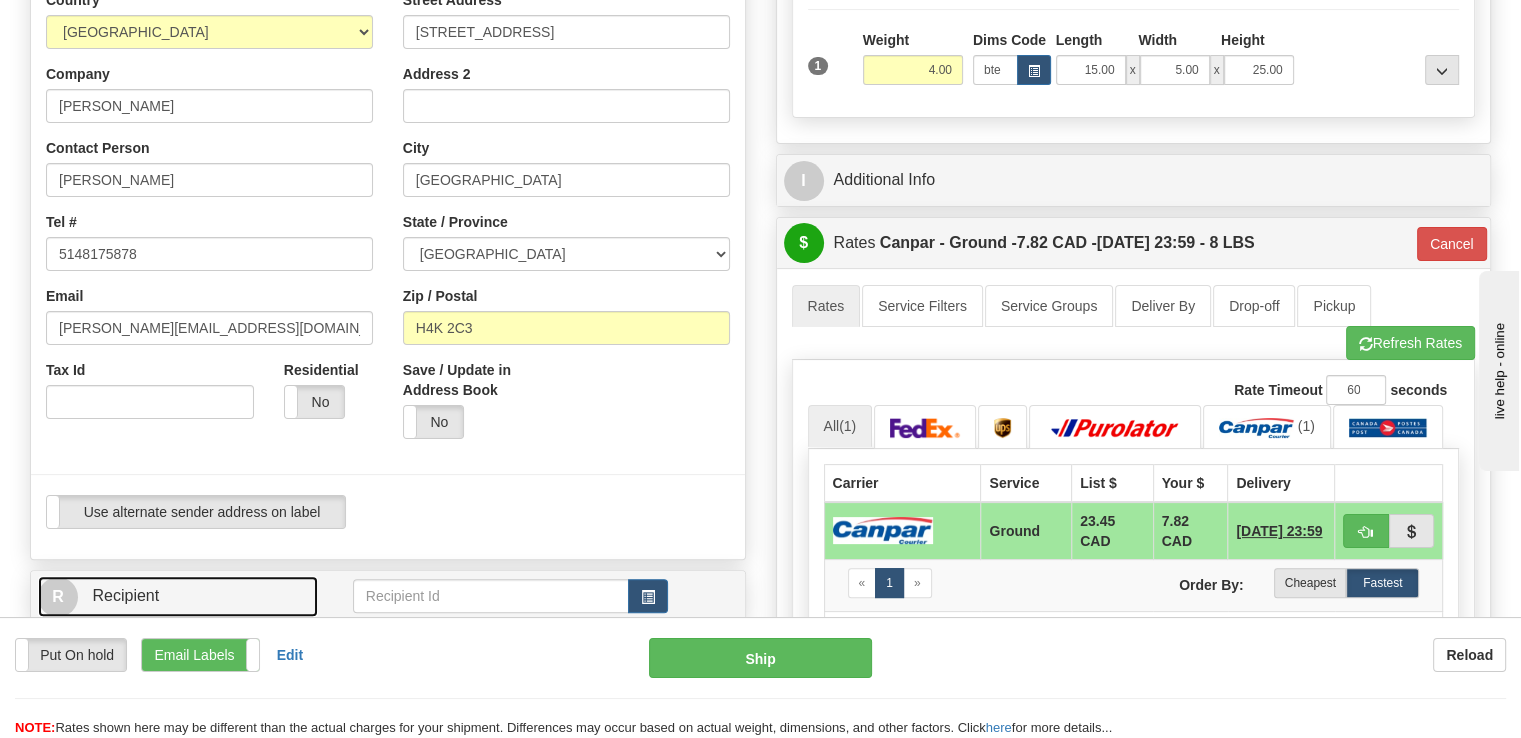 scroll, scrollTop: 700, scrollLeft: 0, axis: vertical 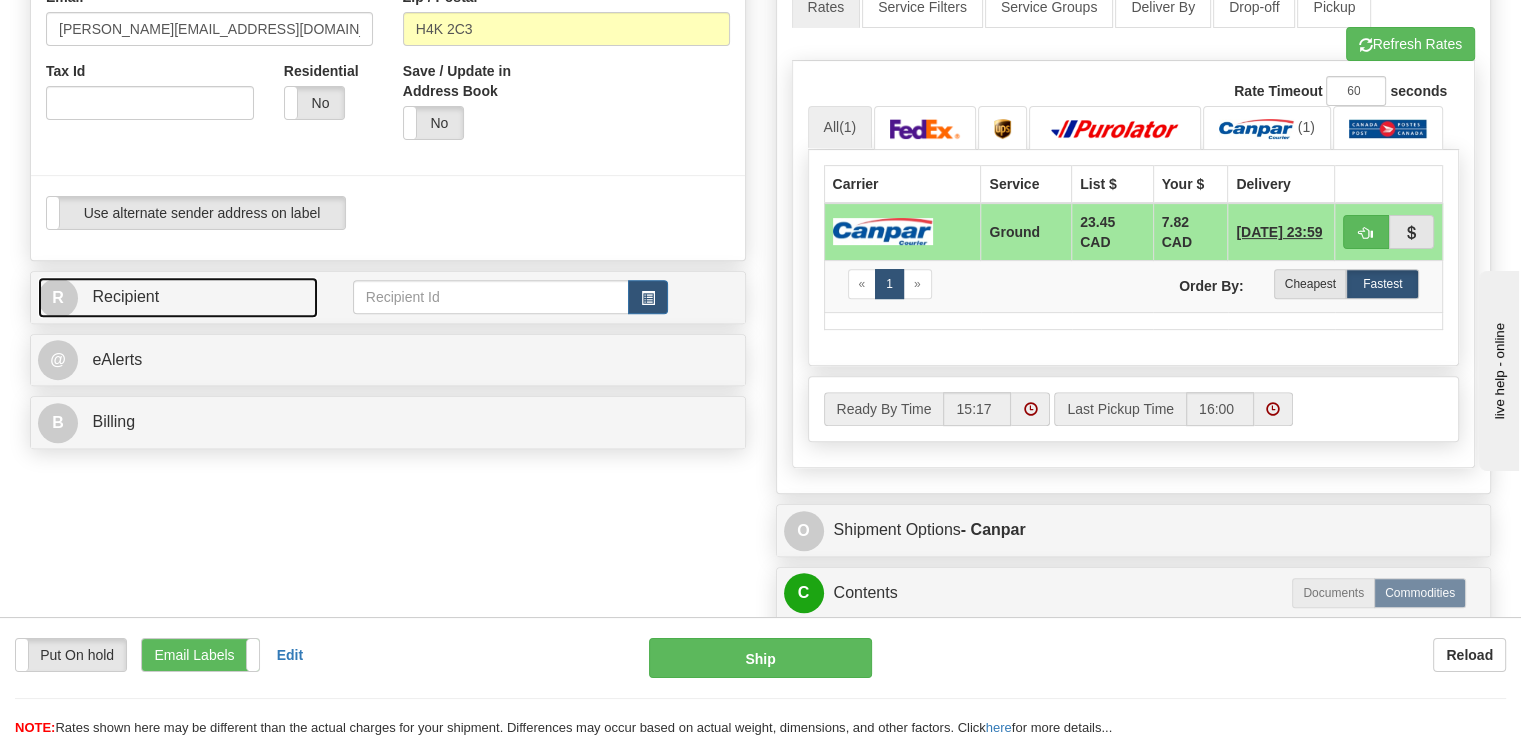 click on "R" at bounding box center [58, 298] 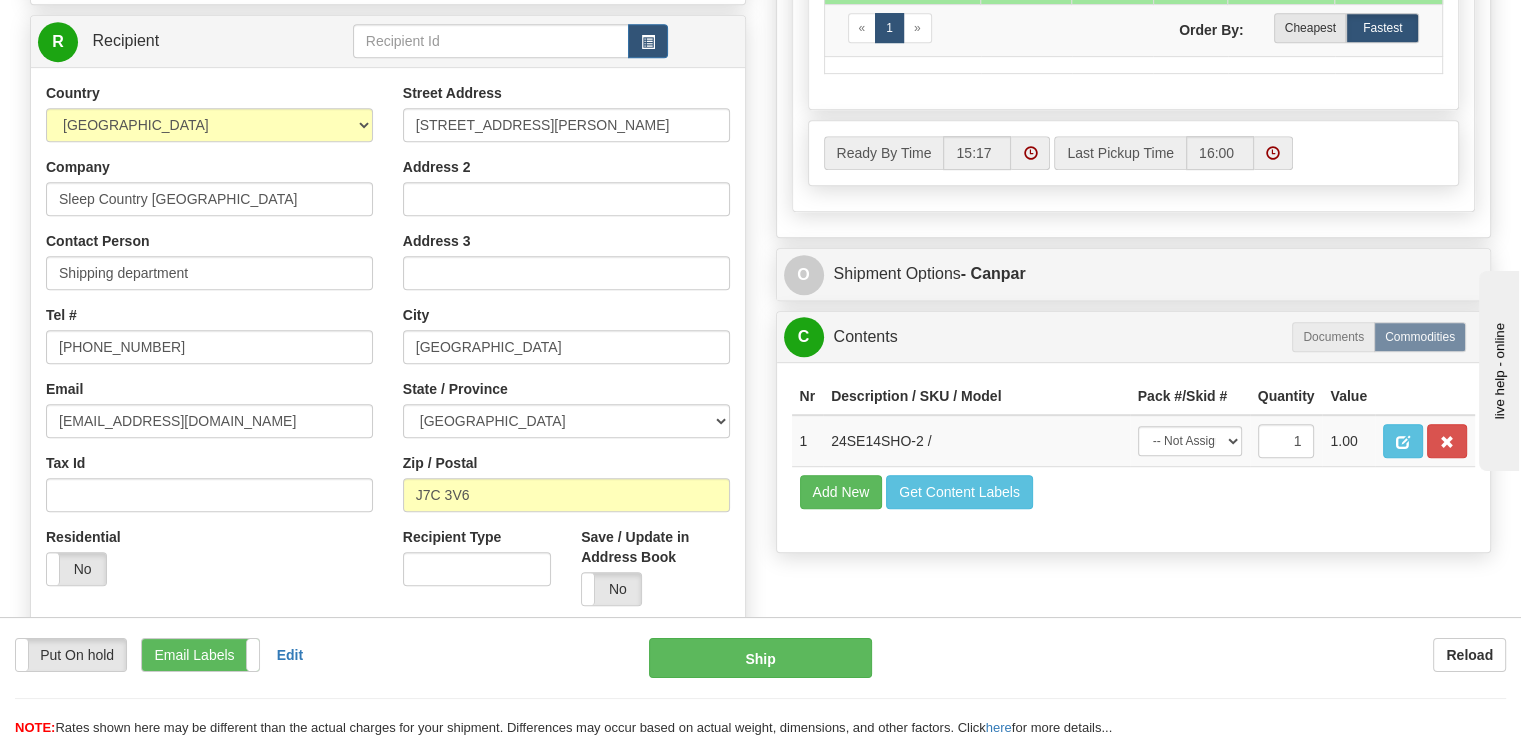 scroll, scrollTop: 1200, scrollLeft: 0, axis: vertical 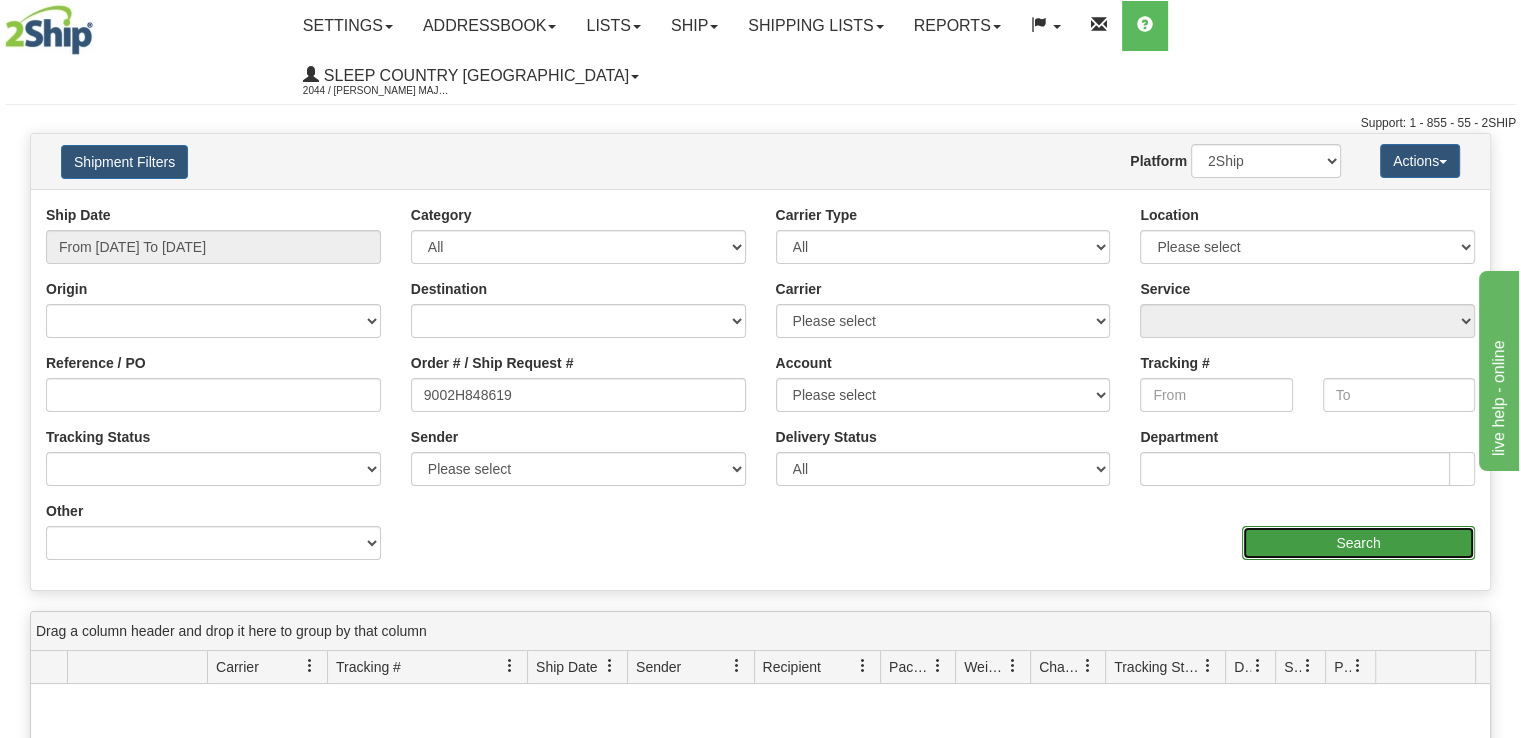 click on "Search" at bounding box center [1358, 543] 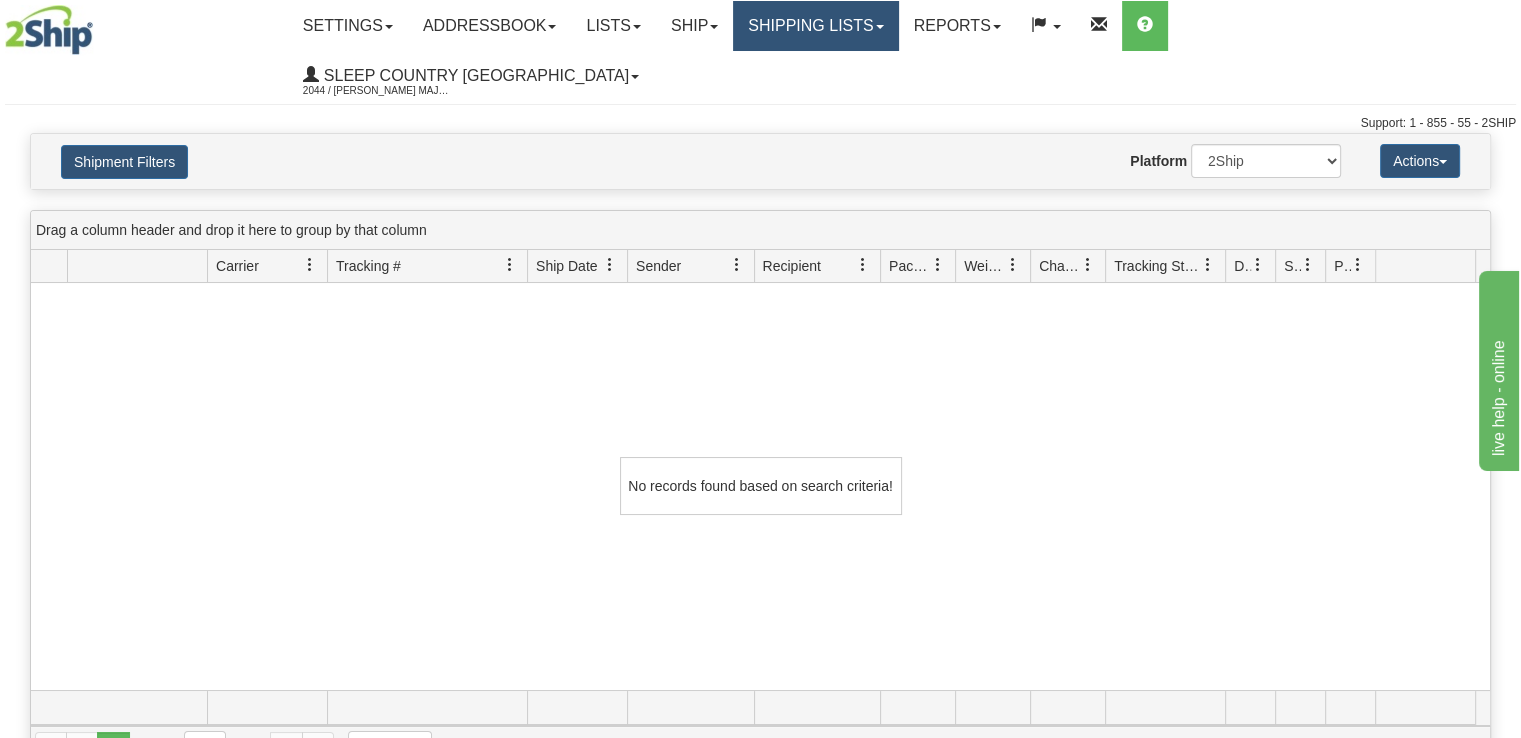 click on "Shipping lists" at bounding box center [815, 26] 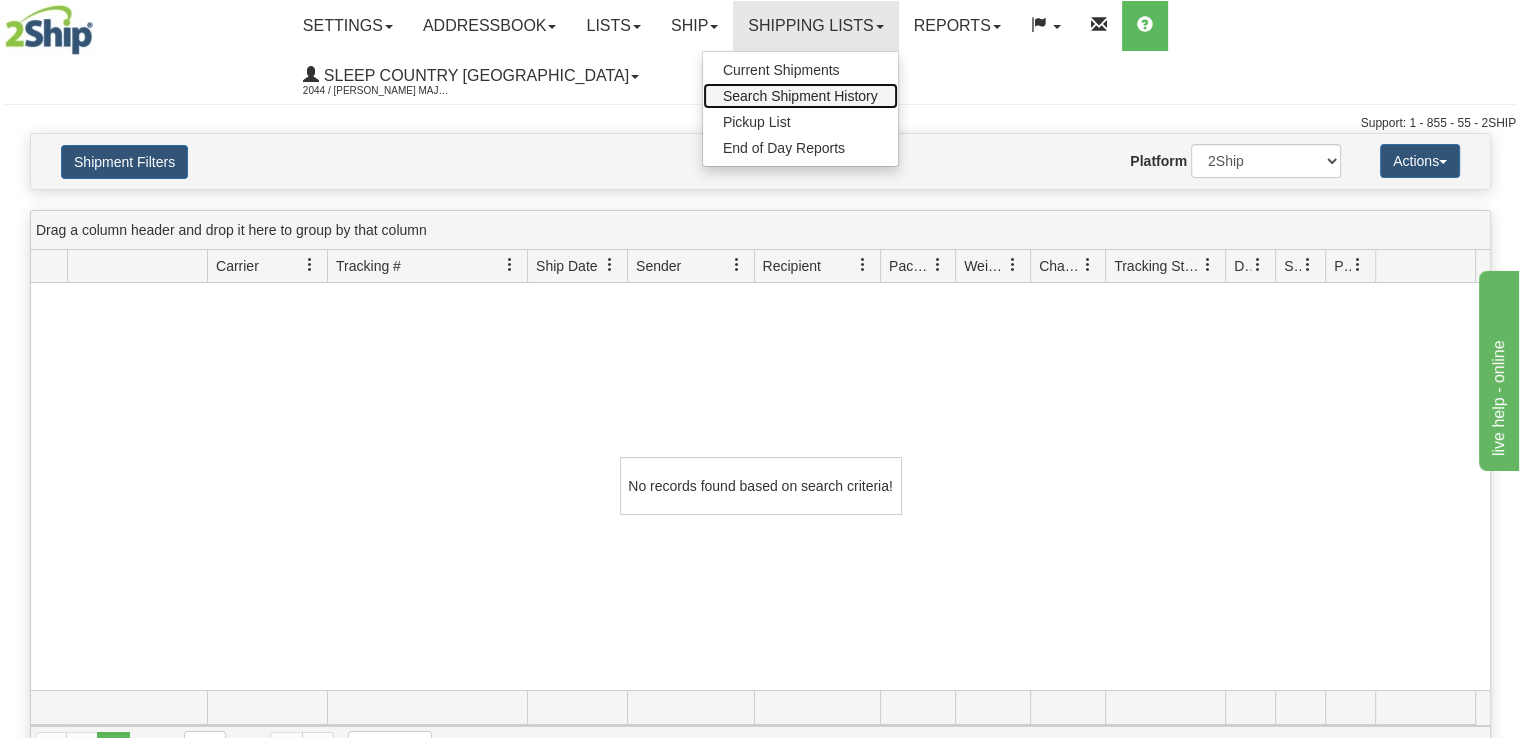 click on "Search Shipment History" at bounding box center (800, 96) 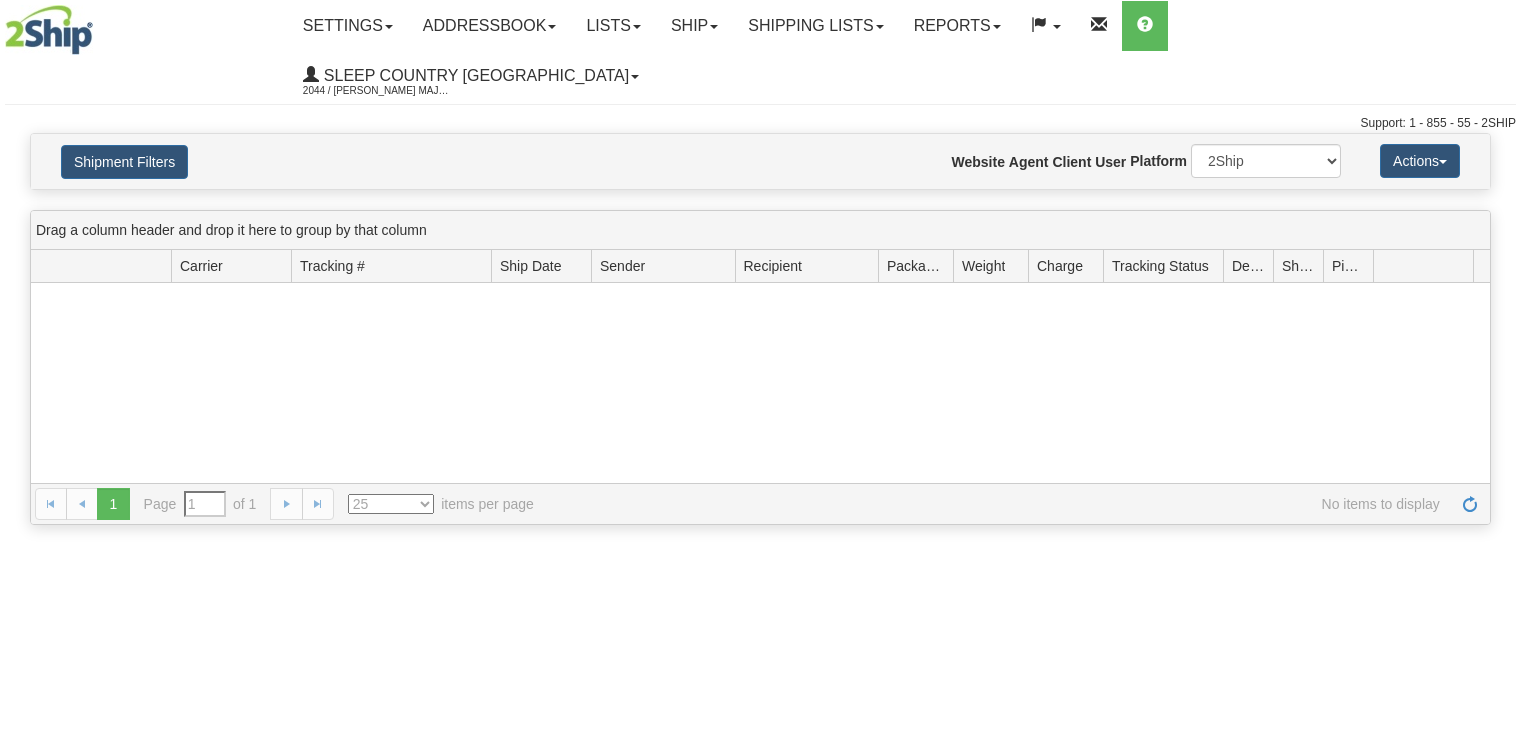 scroll, scrollTop: 0, scrollLeft: 0, axis: both 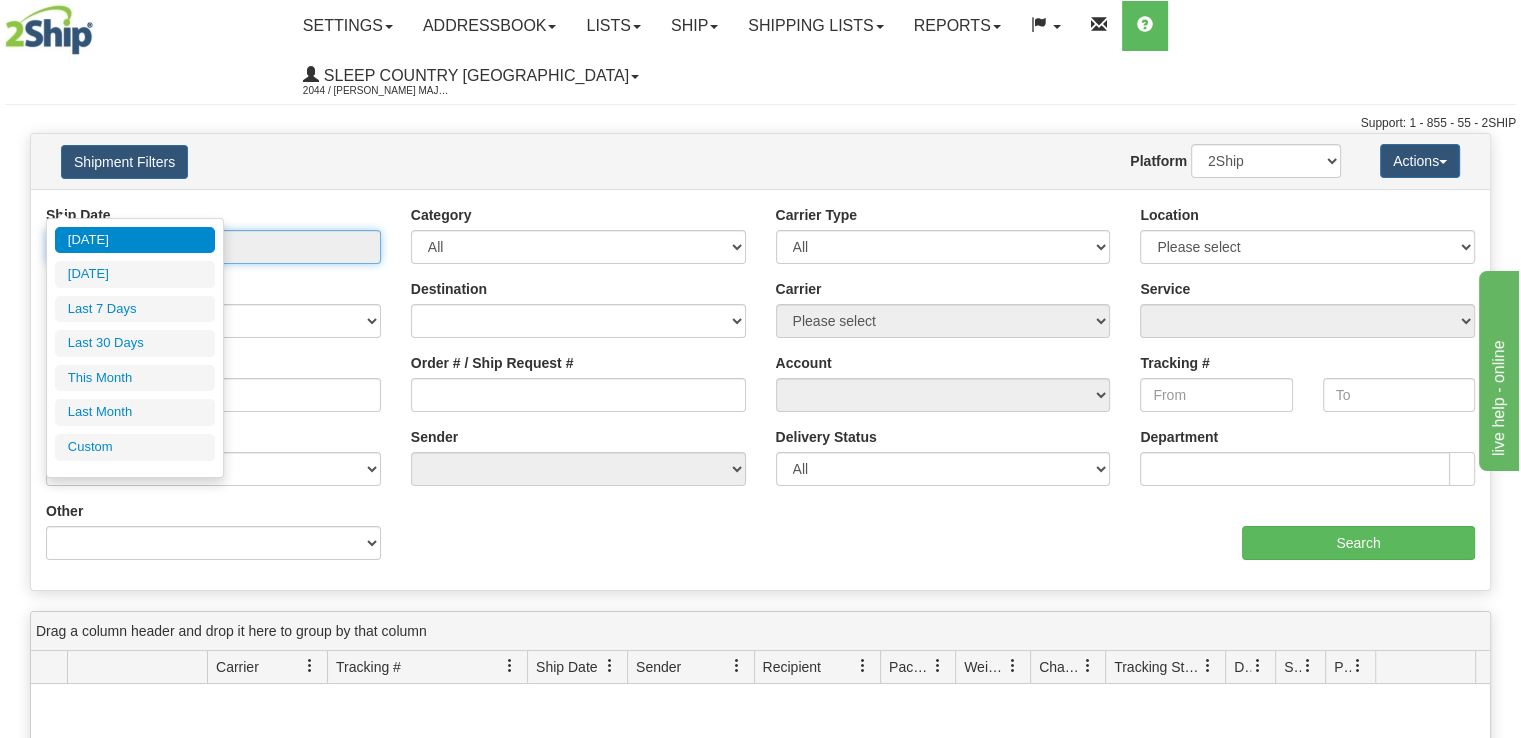 click on "From 07/01/2025 To 07/02/2025" at bounding box center [213, 247] 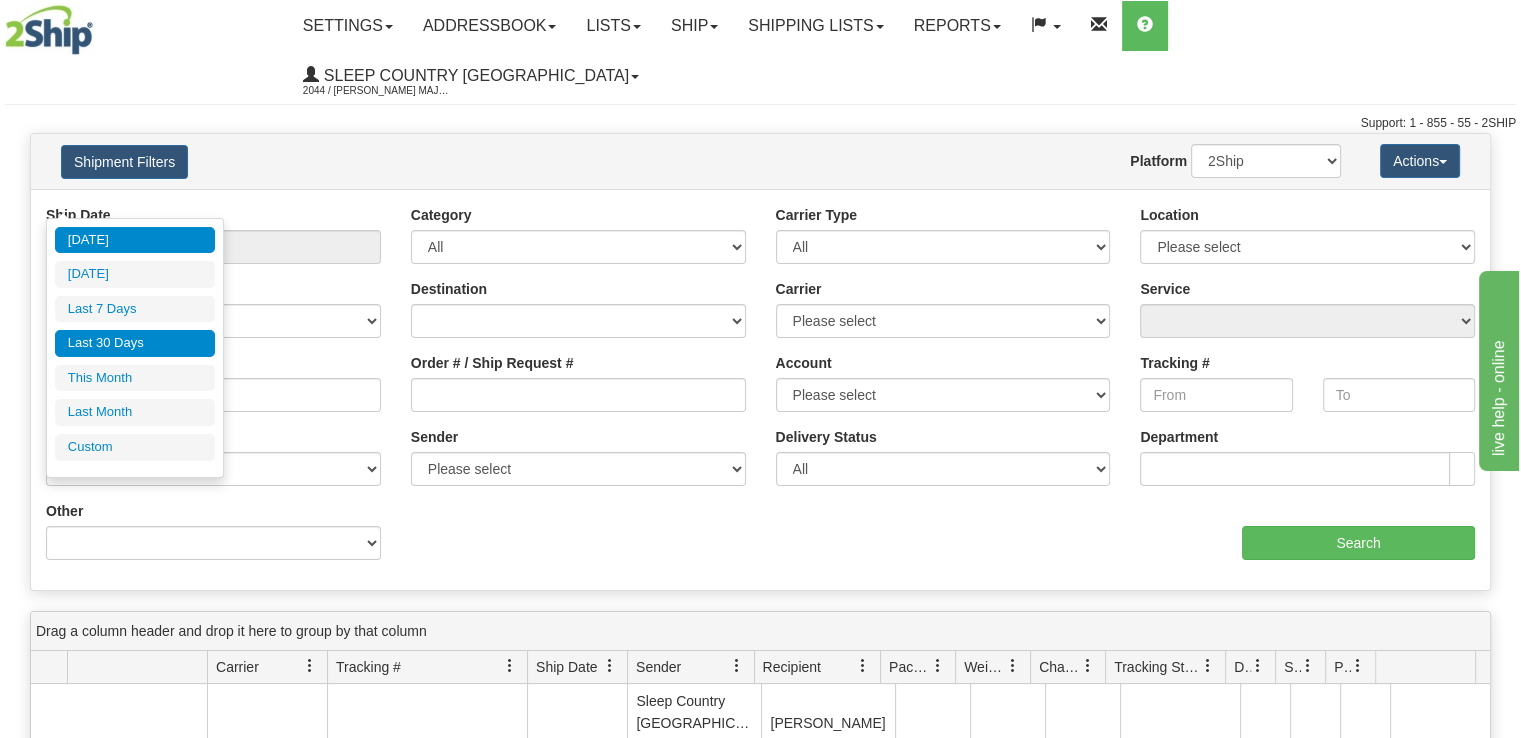 click on "Last 30 Days" at bounding box center (135, 343) 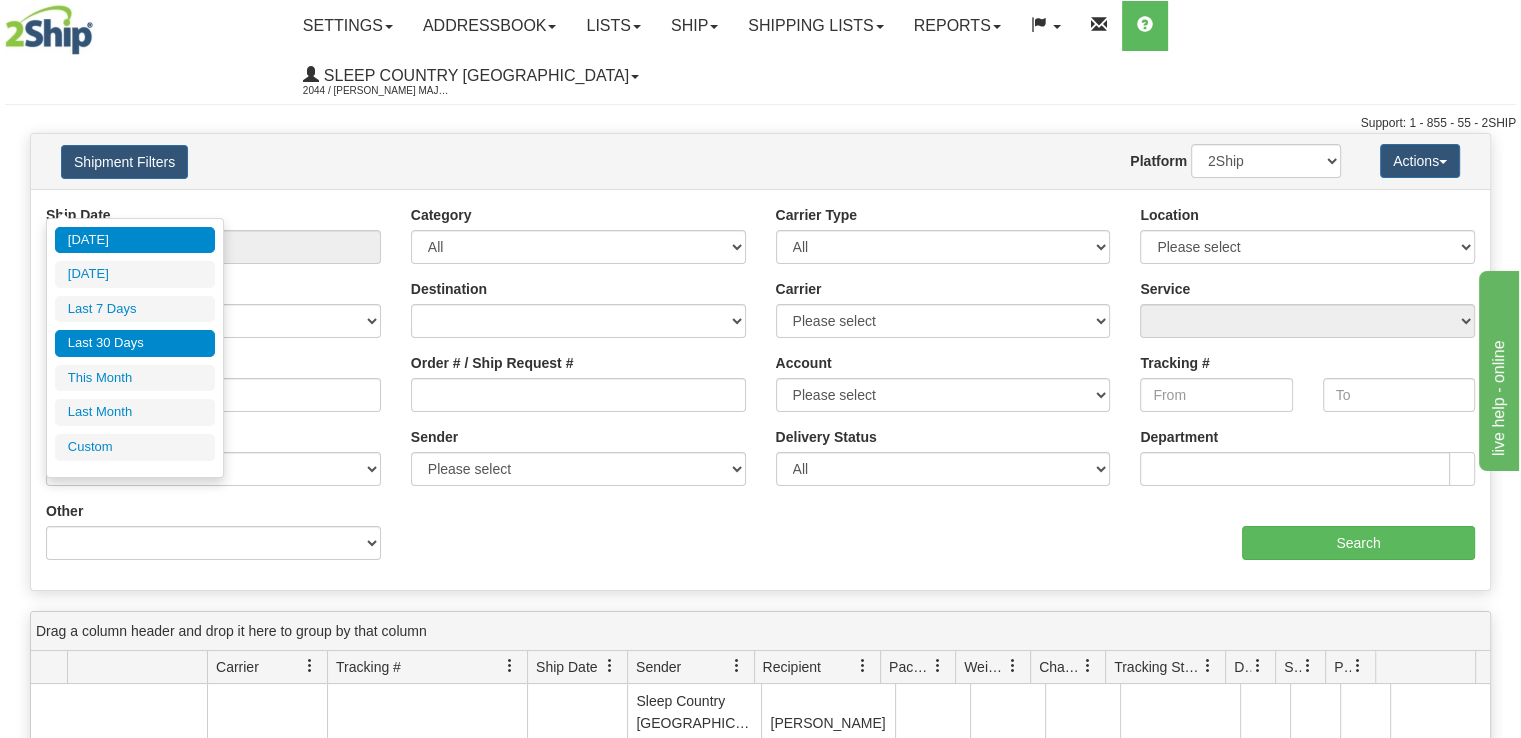 type on "From 06/03/2025 To 07/02/2025" 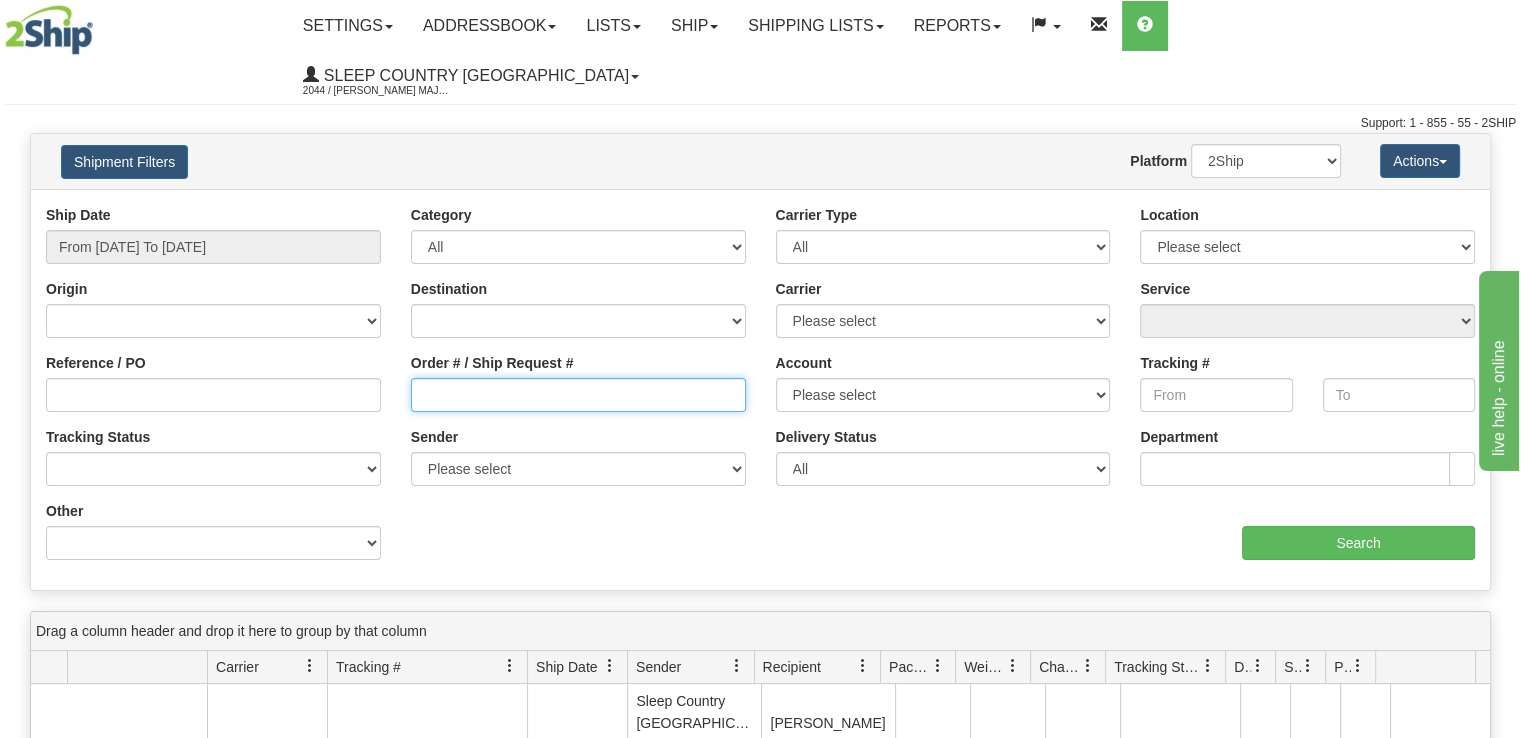 click on "Order # / Ship Request #" at bounding box center [578, 395] 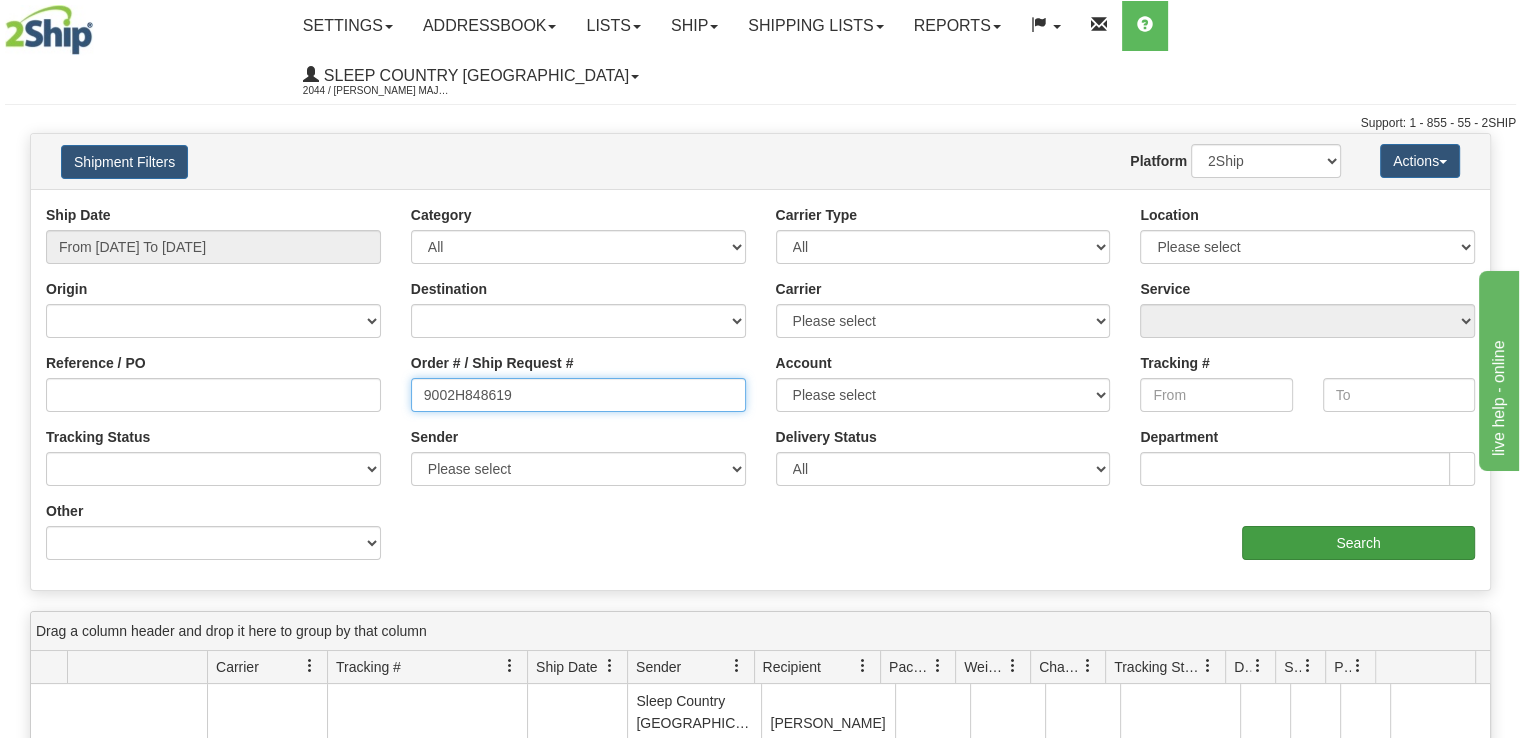 type on "9002H848619" 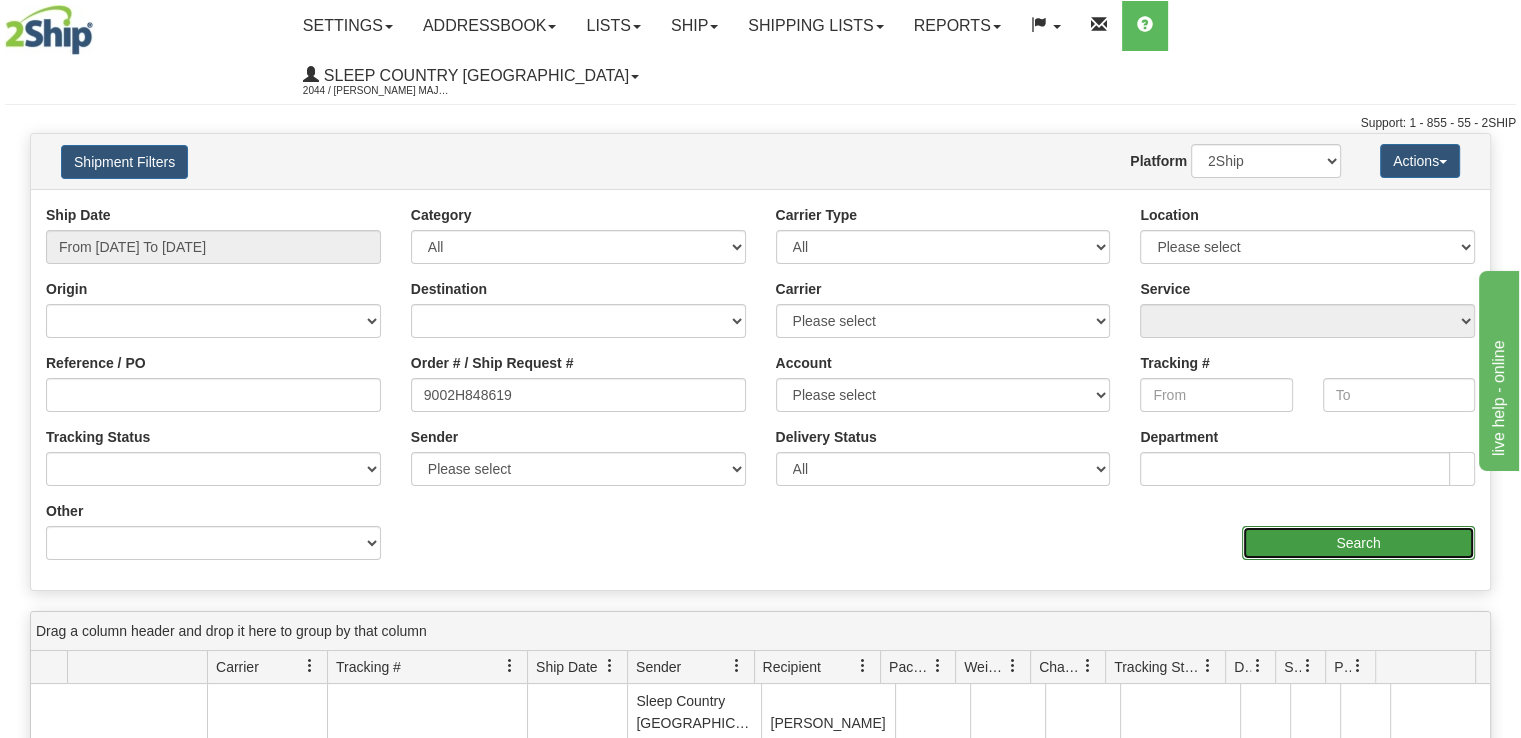 click on "Search" at bounding box center [1358, 543] 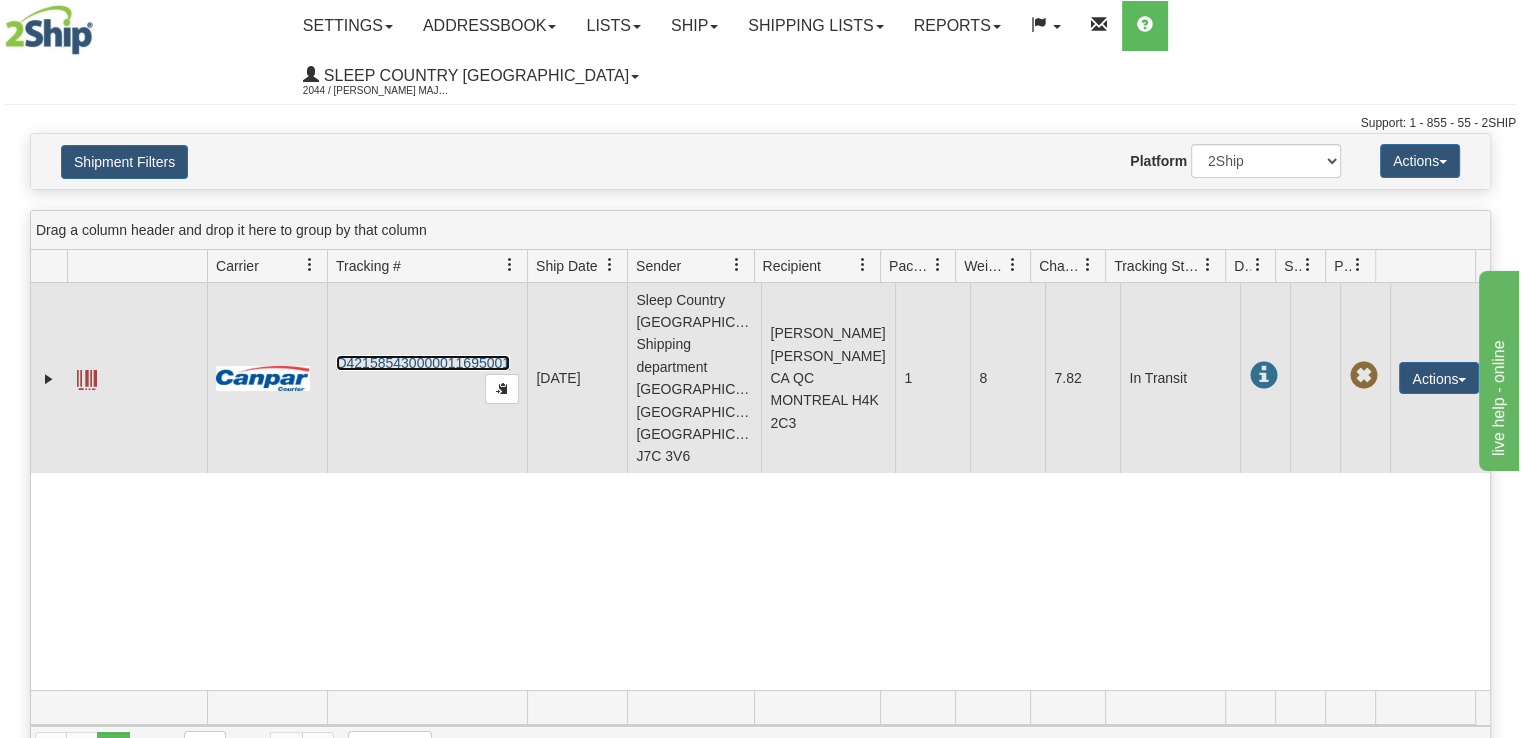 click on "D421585430000011695001" at bounding box center (423, 363) 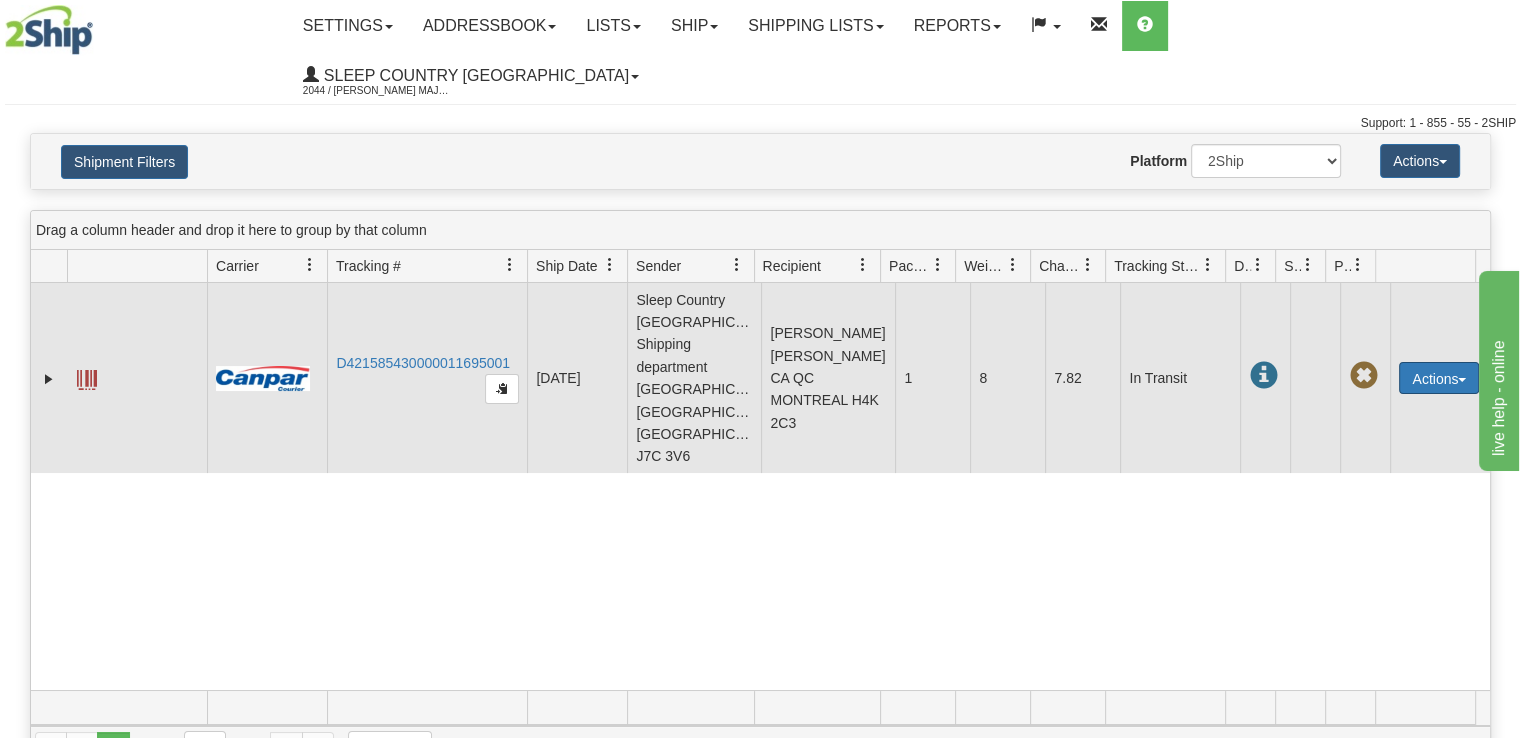 click on "Actions" at bounding box center (1439, 378) 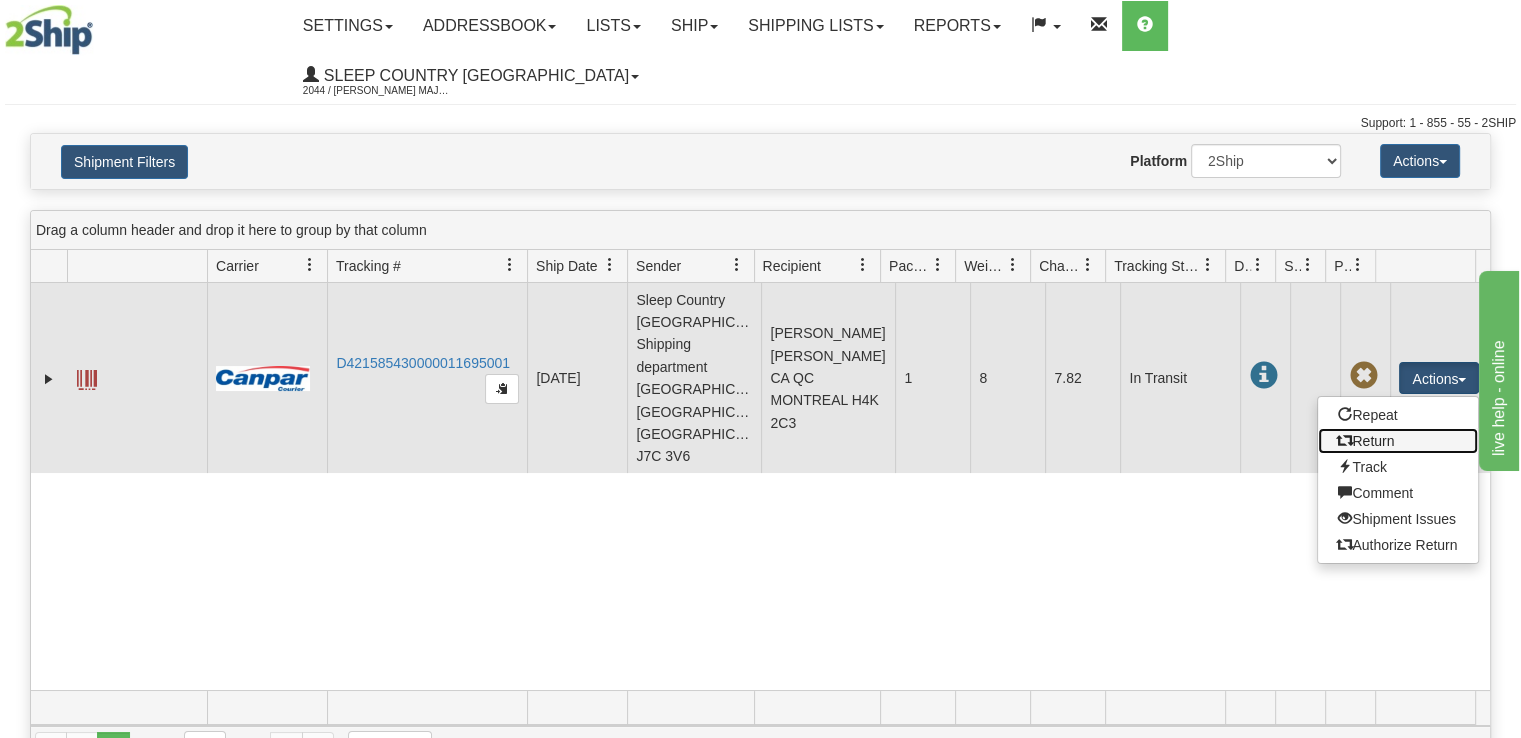 click on "Return" at bounding box center (1398, 441) 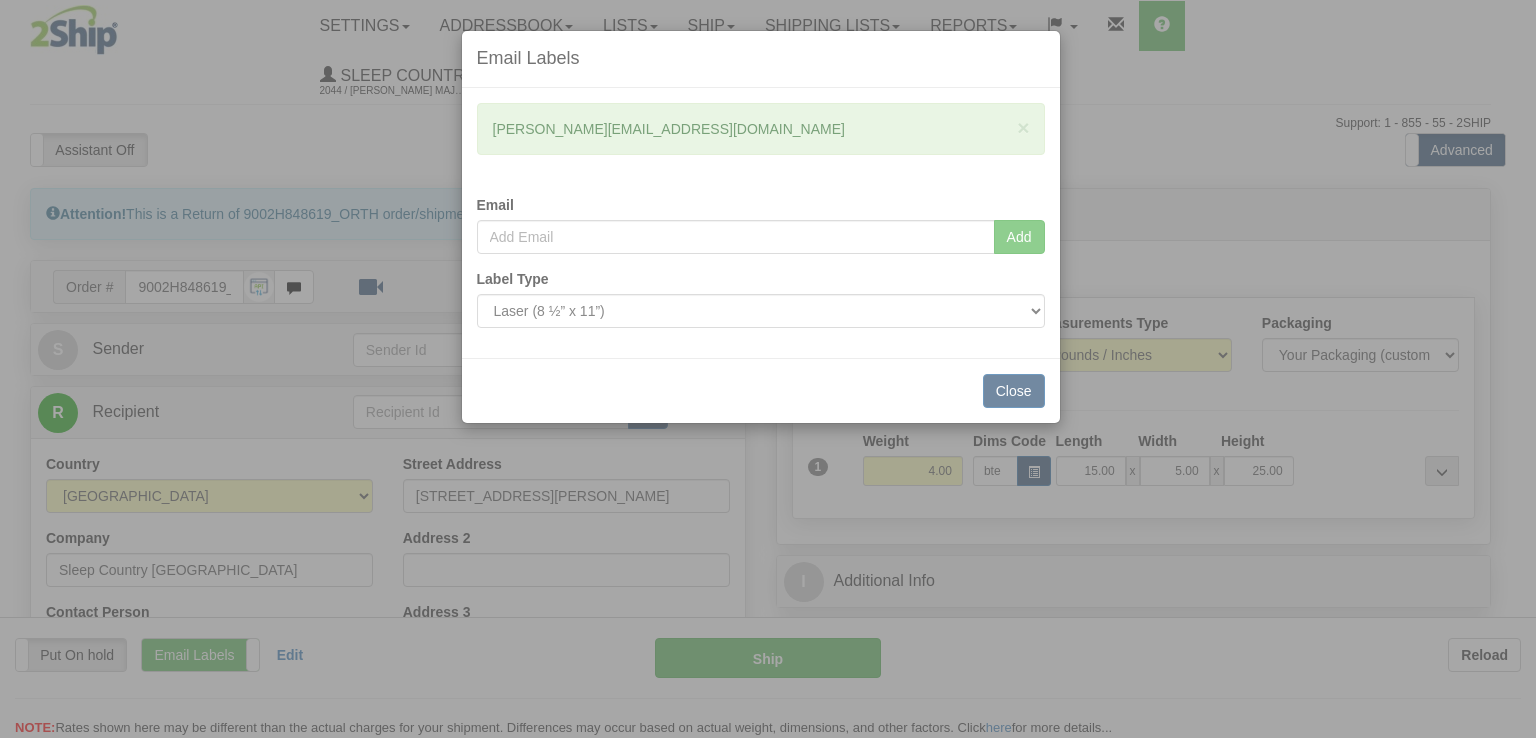 scroll, scrollTop: 0, scrollLeft: 0, axis: both 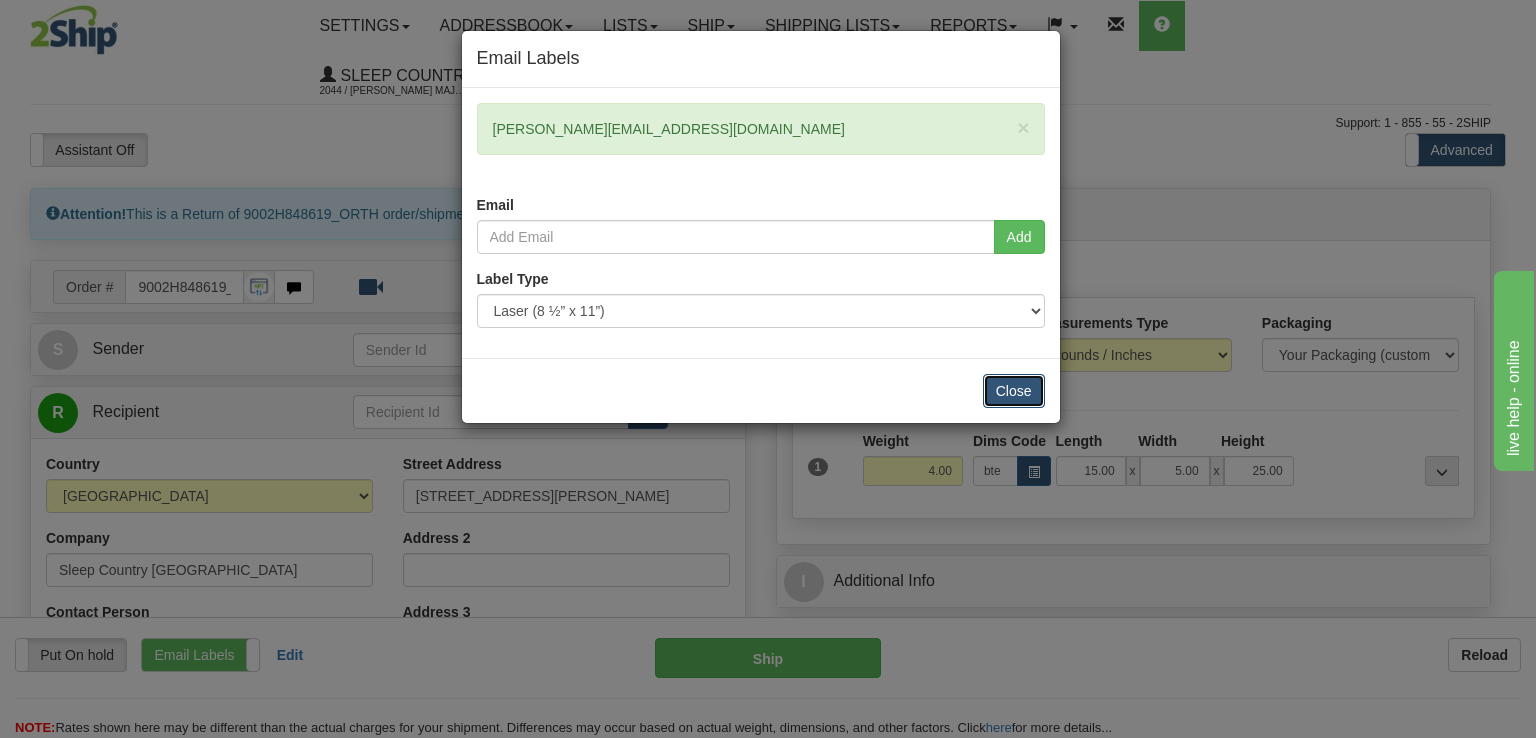 click on "Close" at bounding box center [1014, 391] 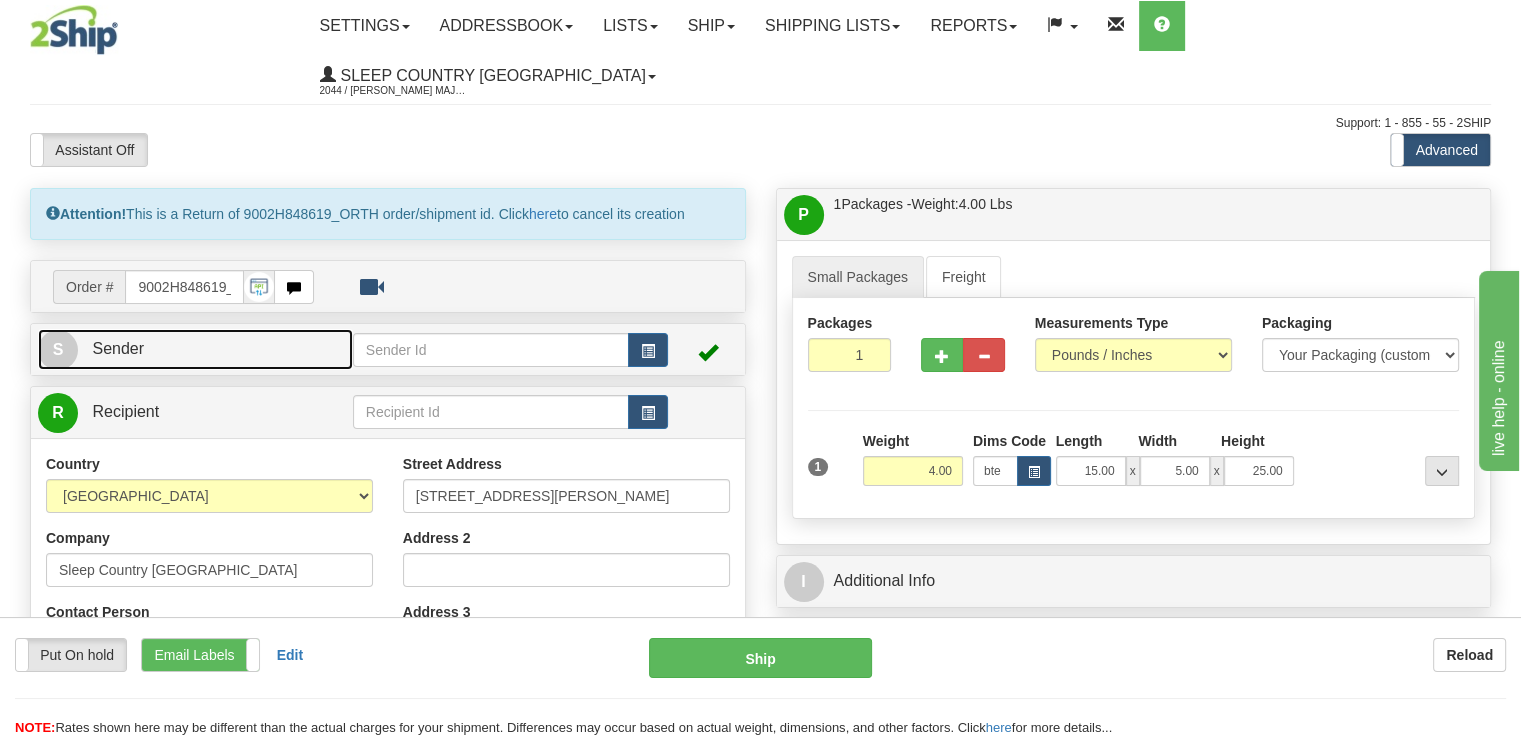 click on "S" at bounding box center (58, 350) 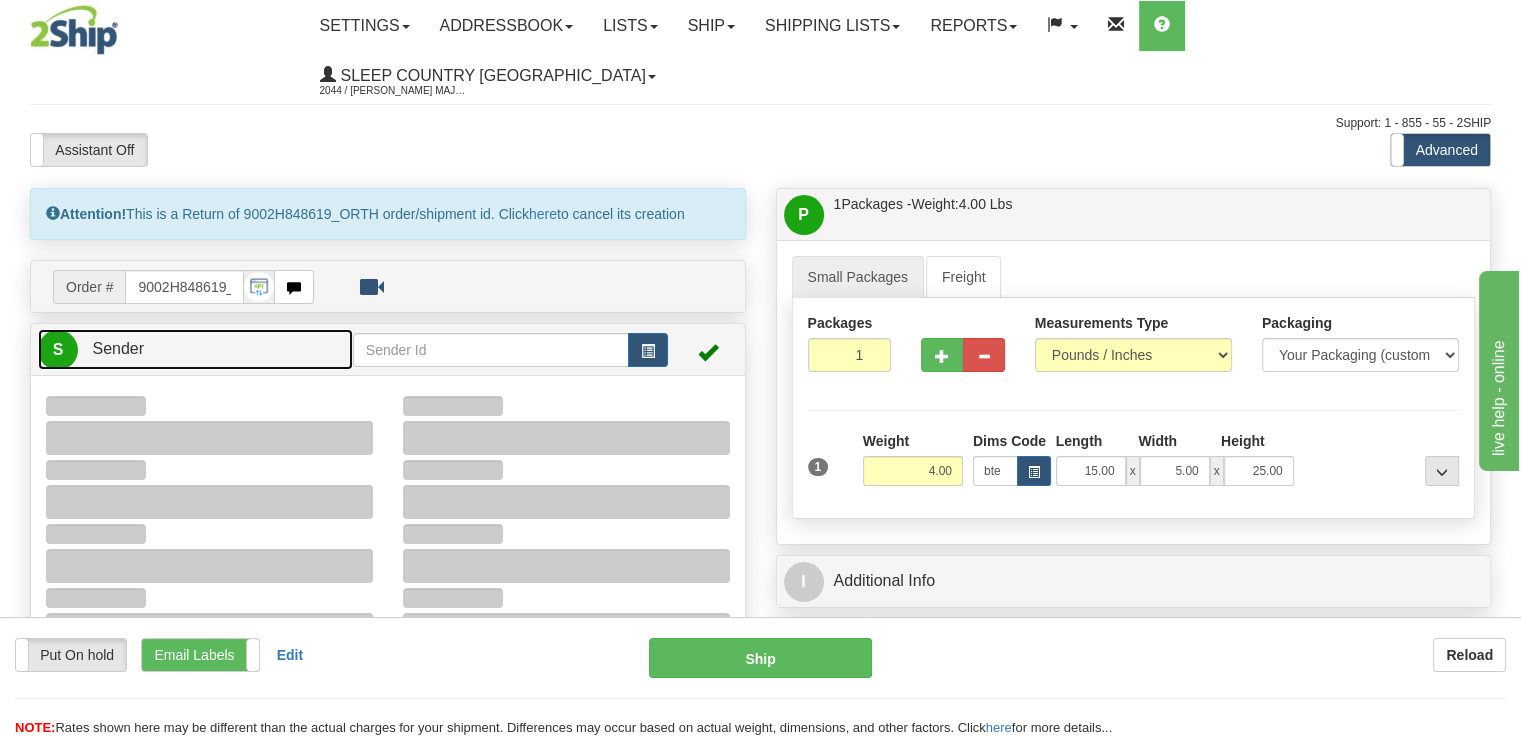 type on "15:23" 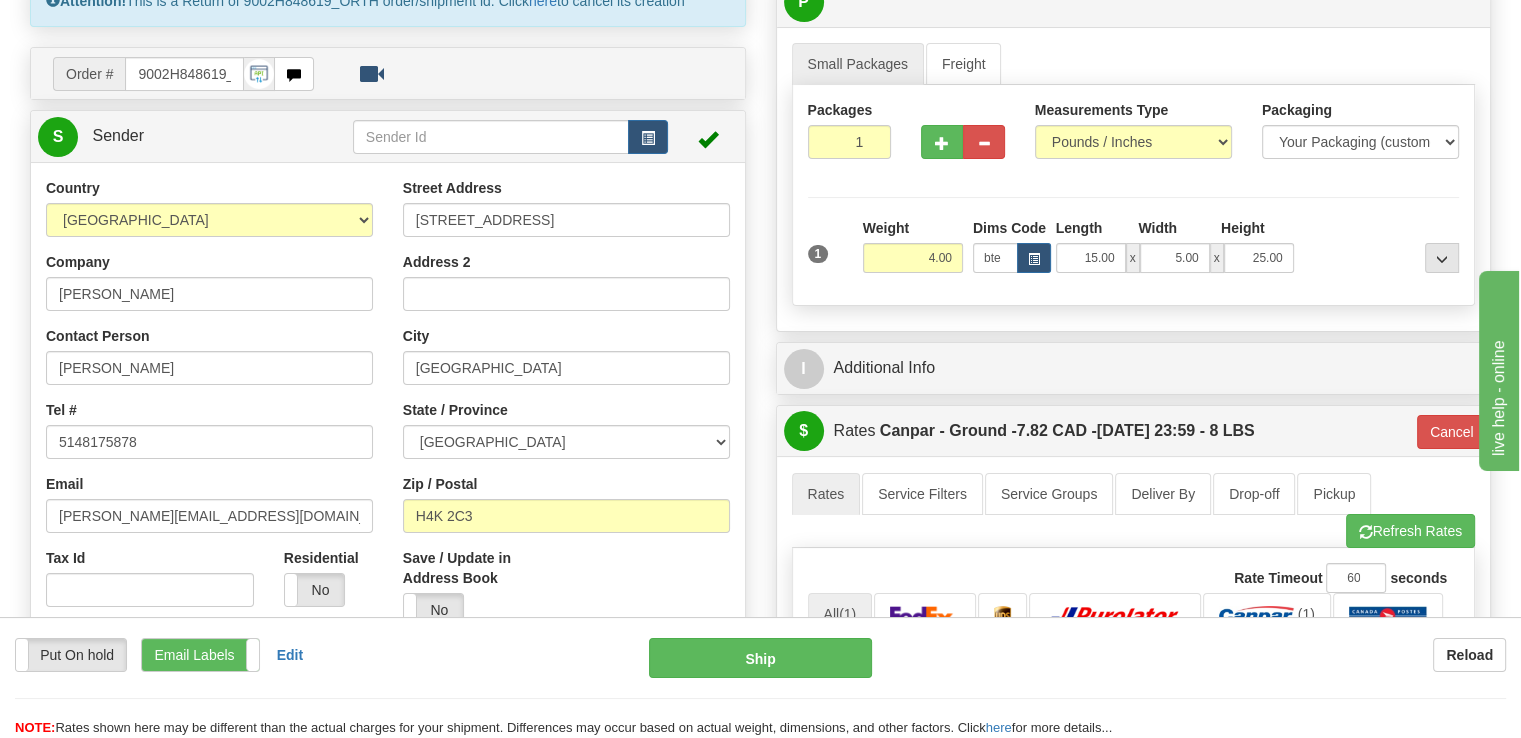 scroll, scrollTop: 300, scrollLeft: 0, axis: vertical 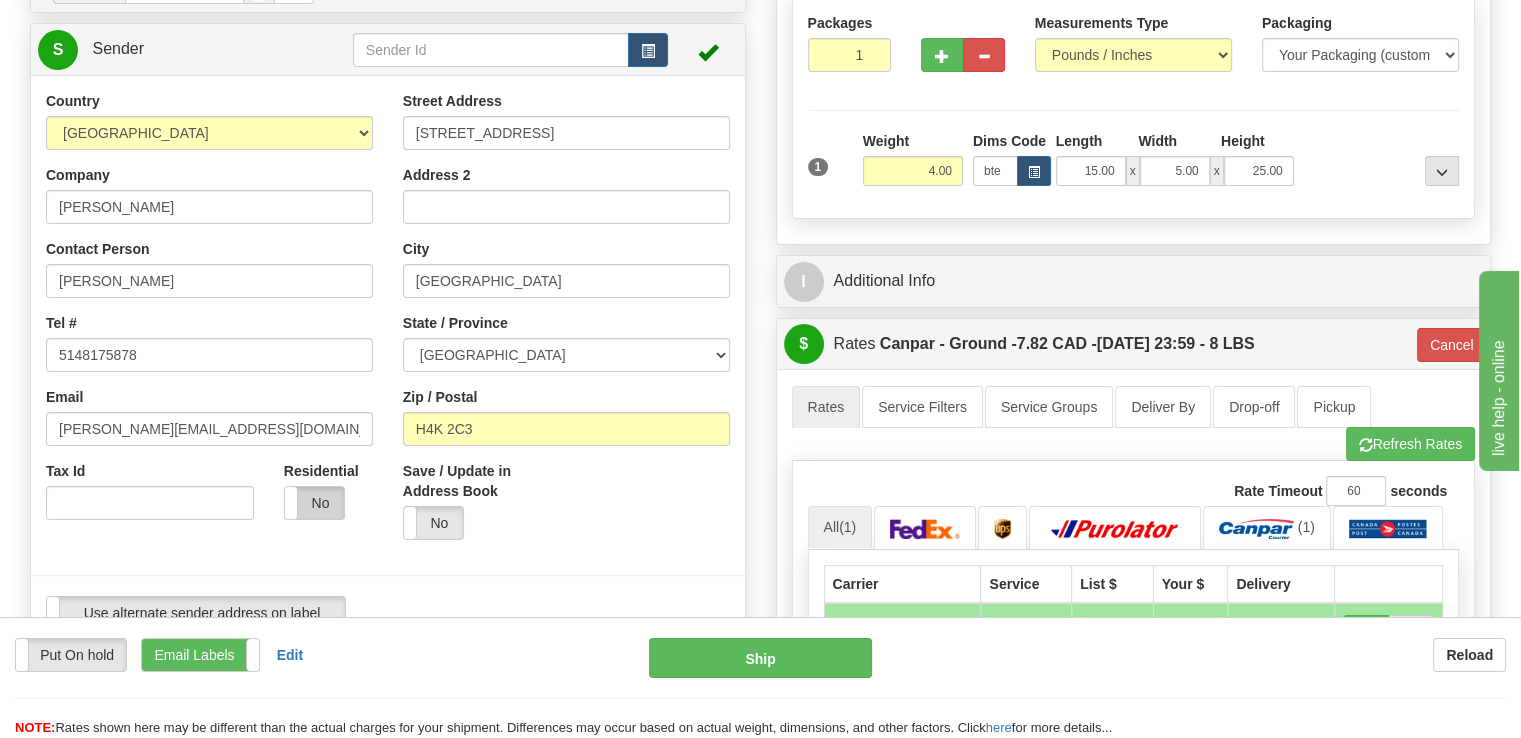 click on "No" at bounding box center [314, 503] 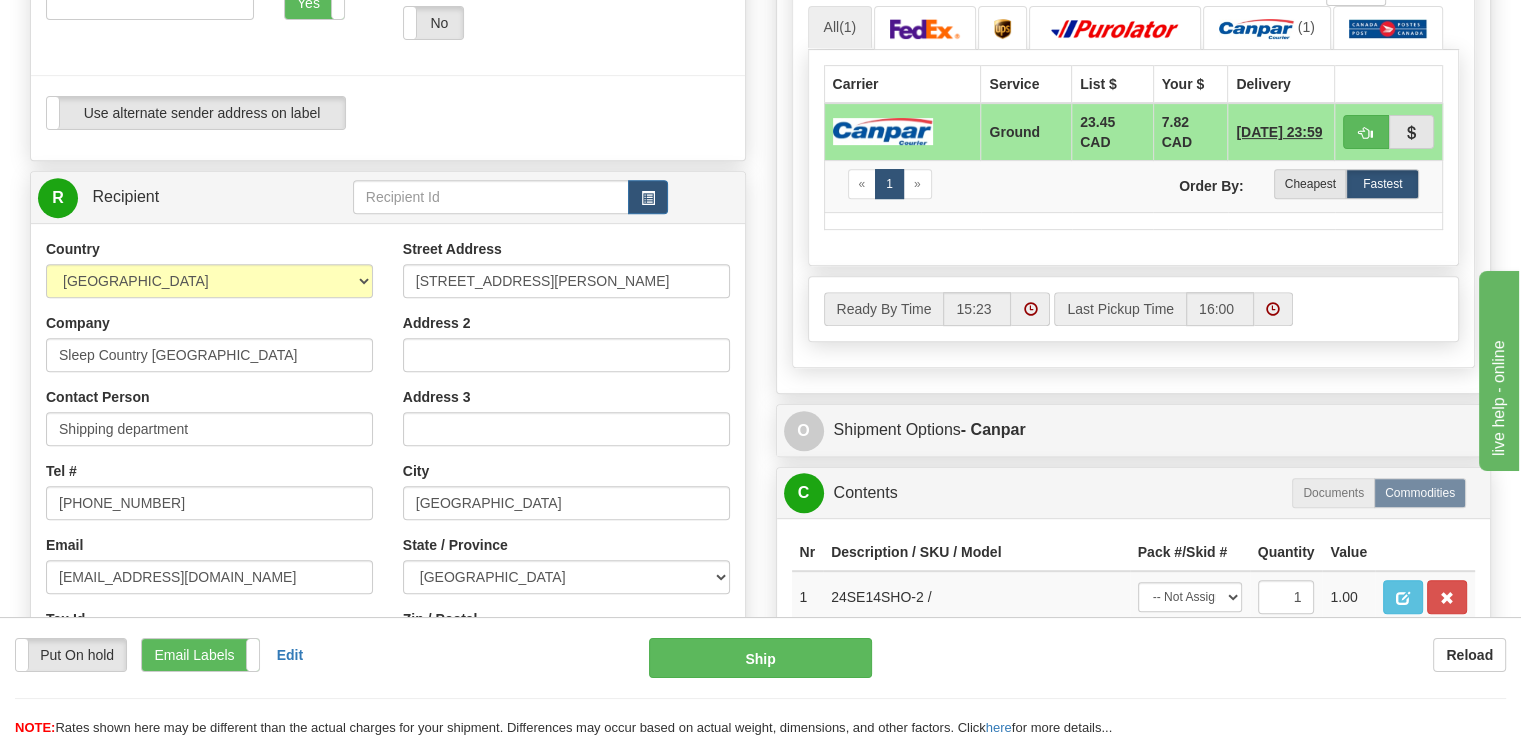 scroll, scrollTop: 900, scrollLeft: 0, axis: vertical 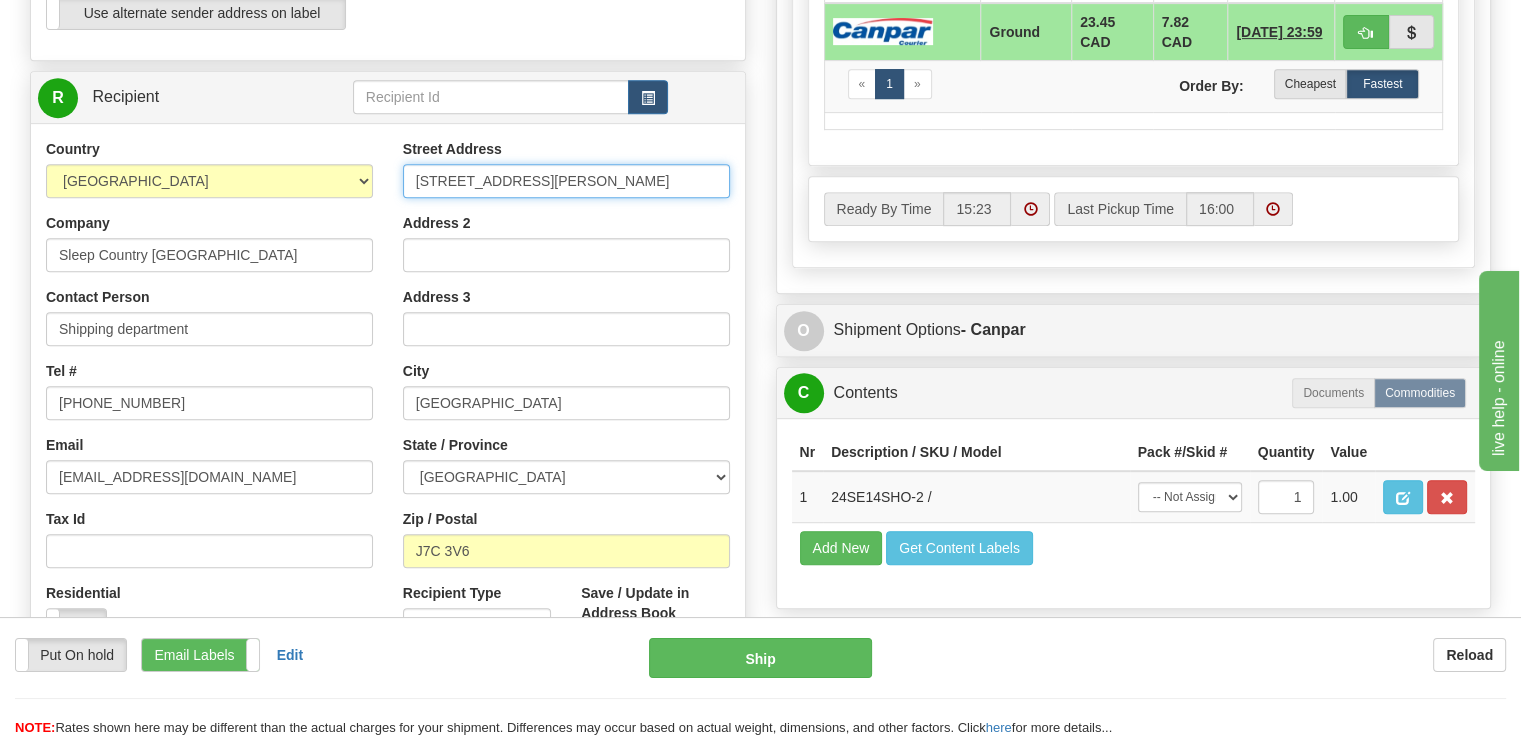 drag, startPoint x: 668, startPoint y: 124, endPoint x: 356, endPoint y: 115, distance: 312.1298 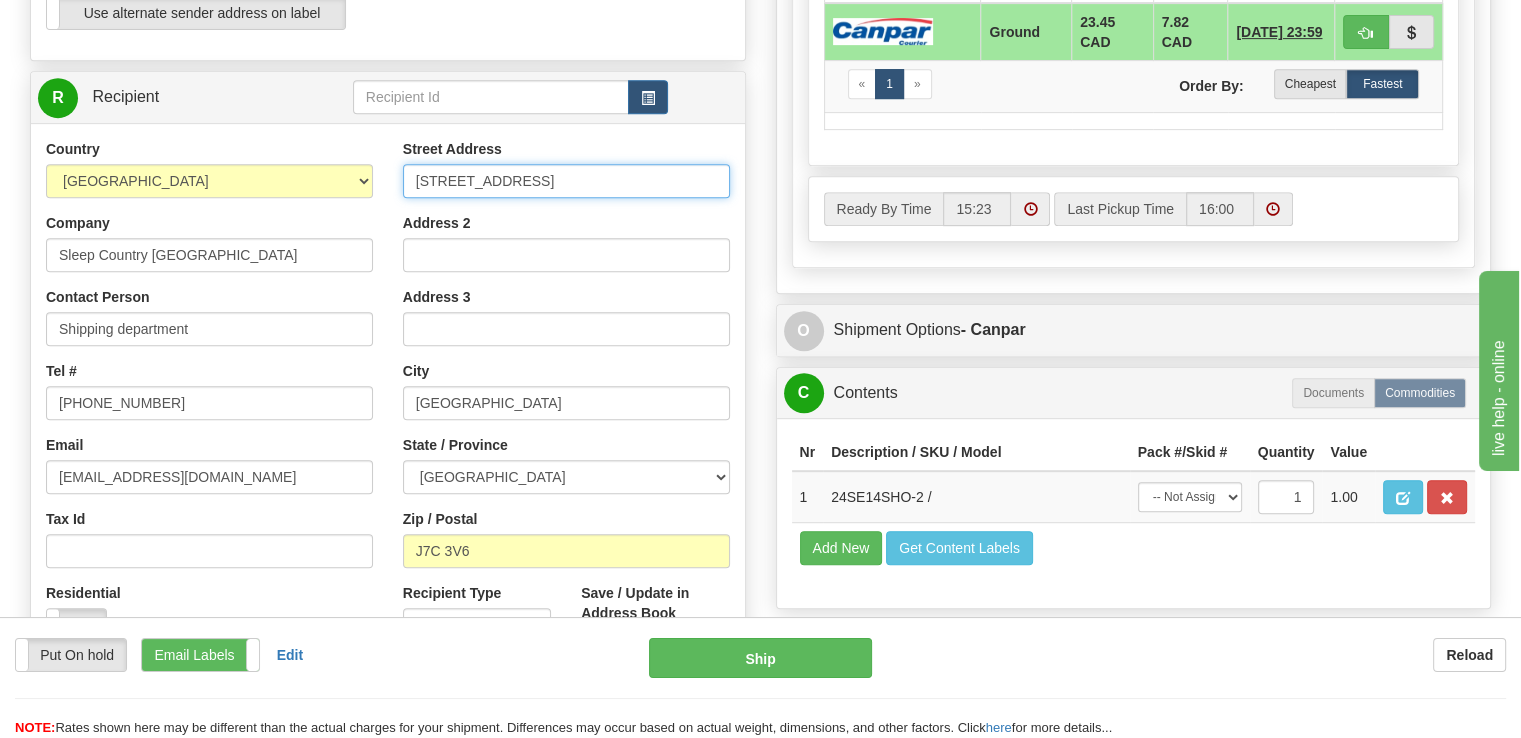 type on "520 COLLEGE ST EAST" 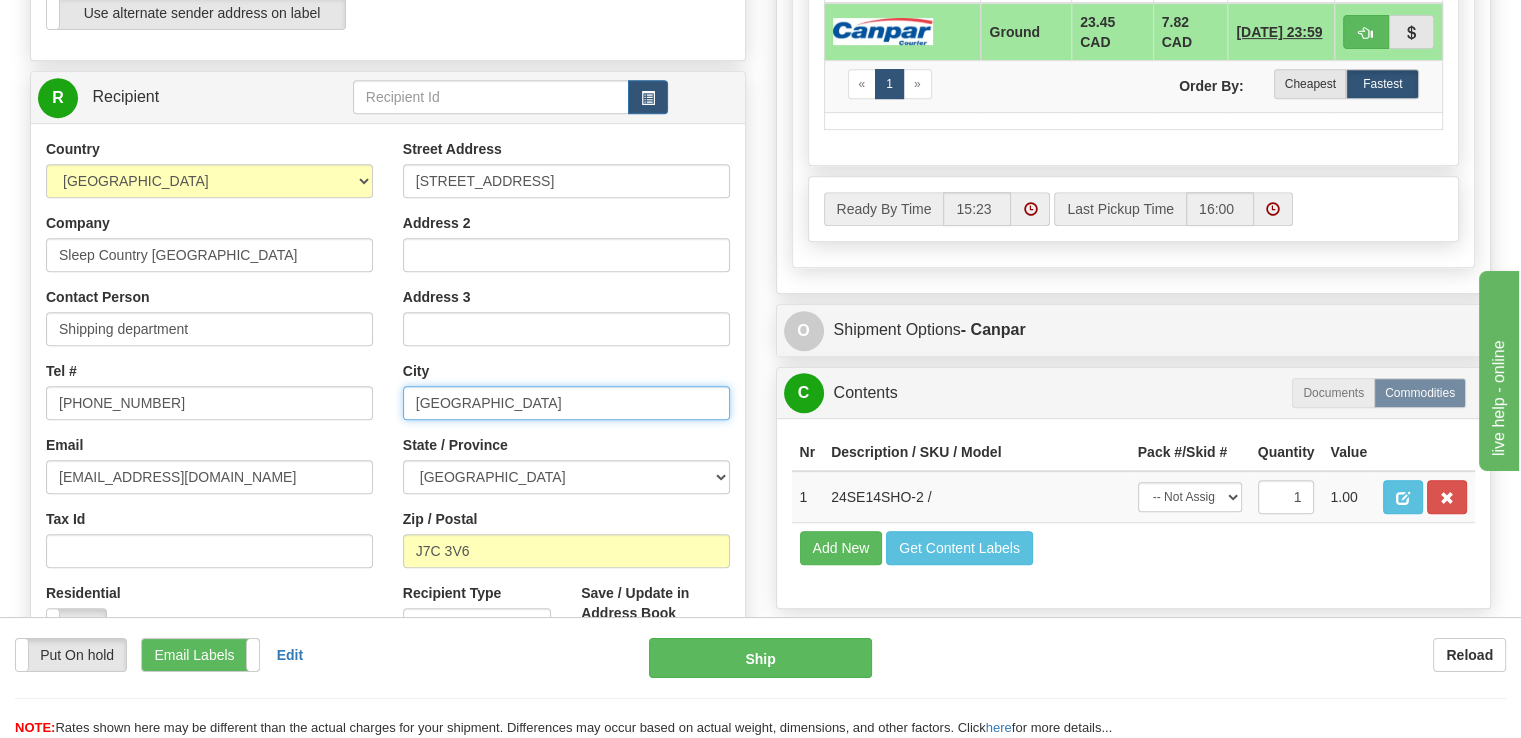 click on "Blainville" at bounding box center (566, 403) 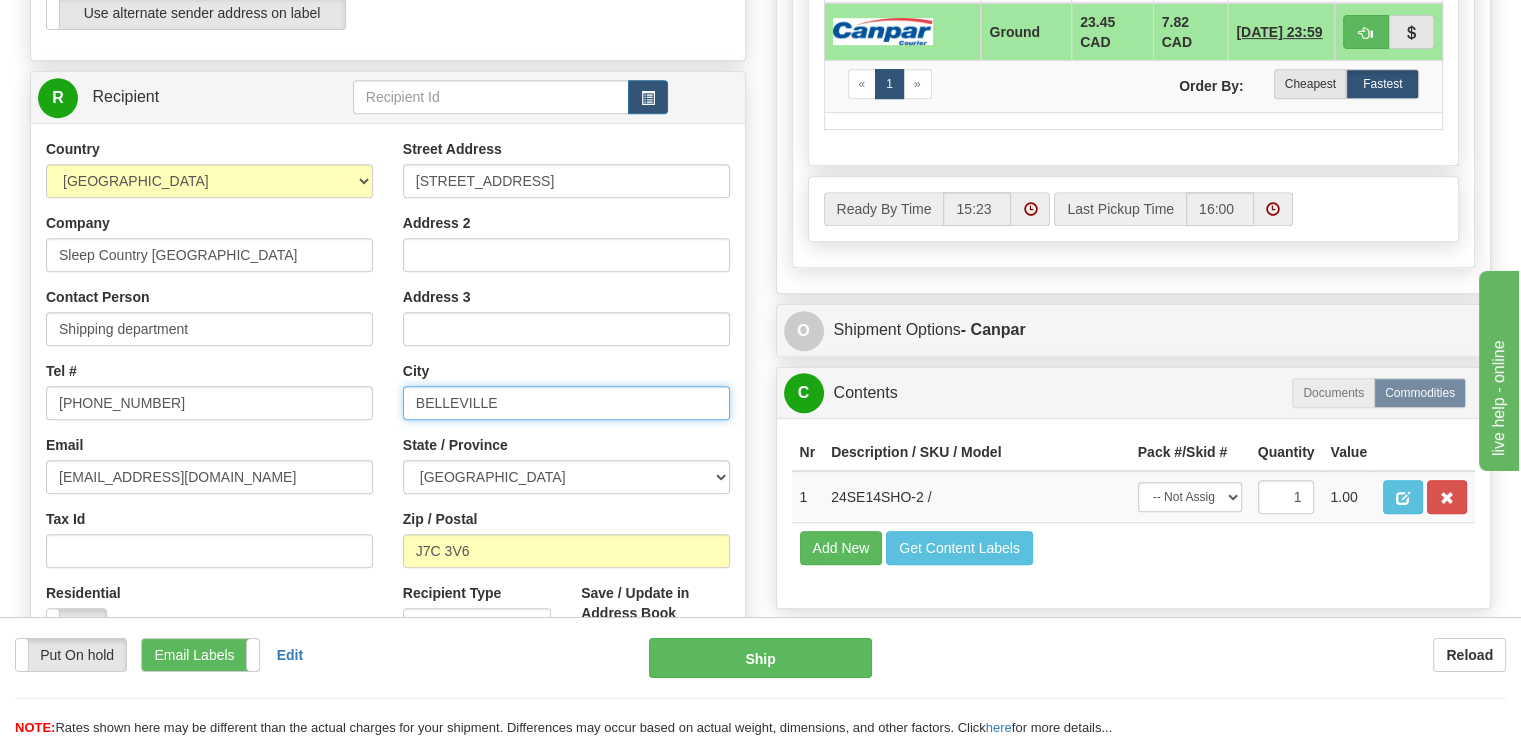 type on "BELLEVILLE" 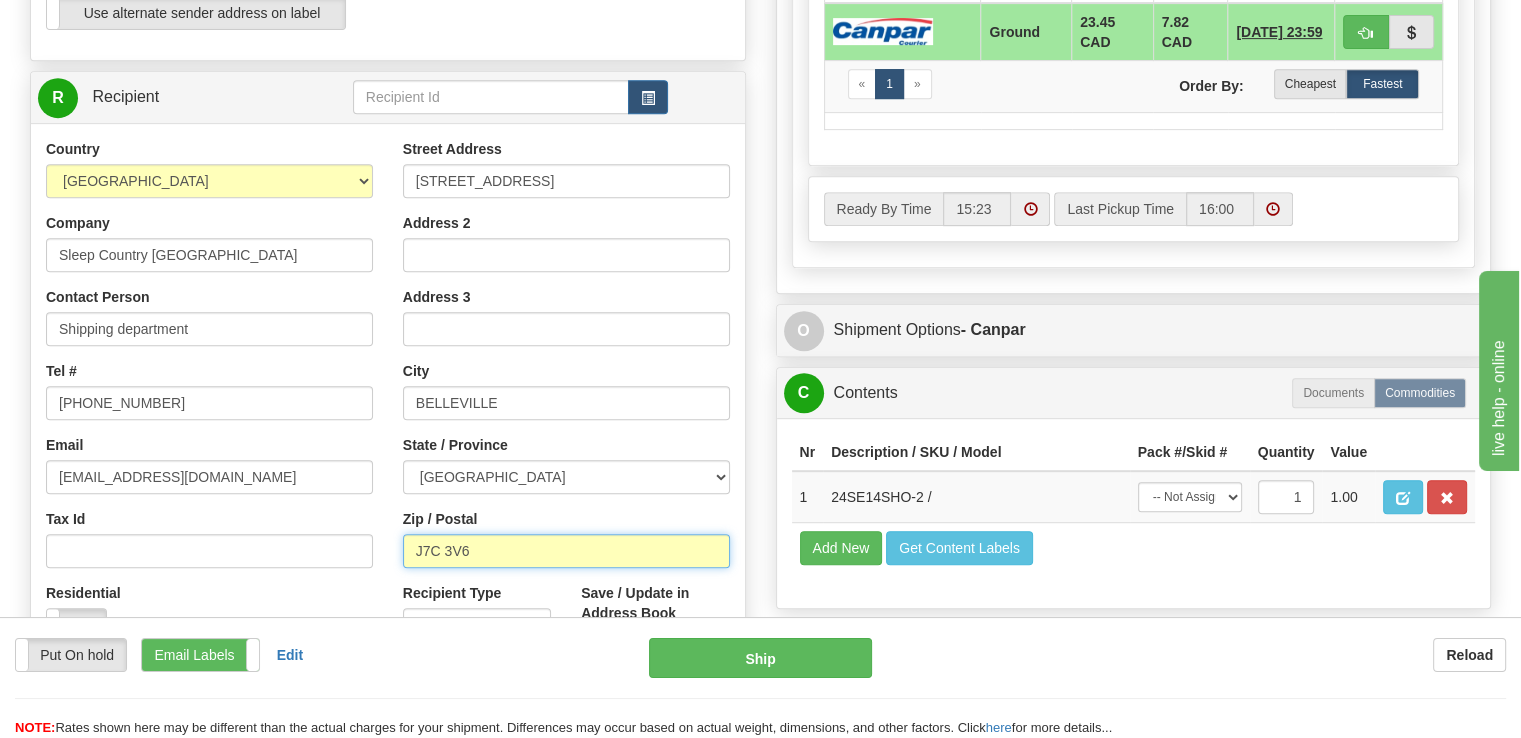 click on "J7C 3V6" at bounding box center [566, 551] 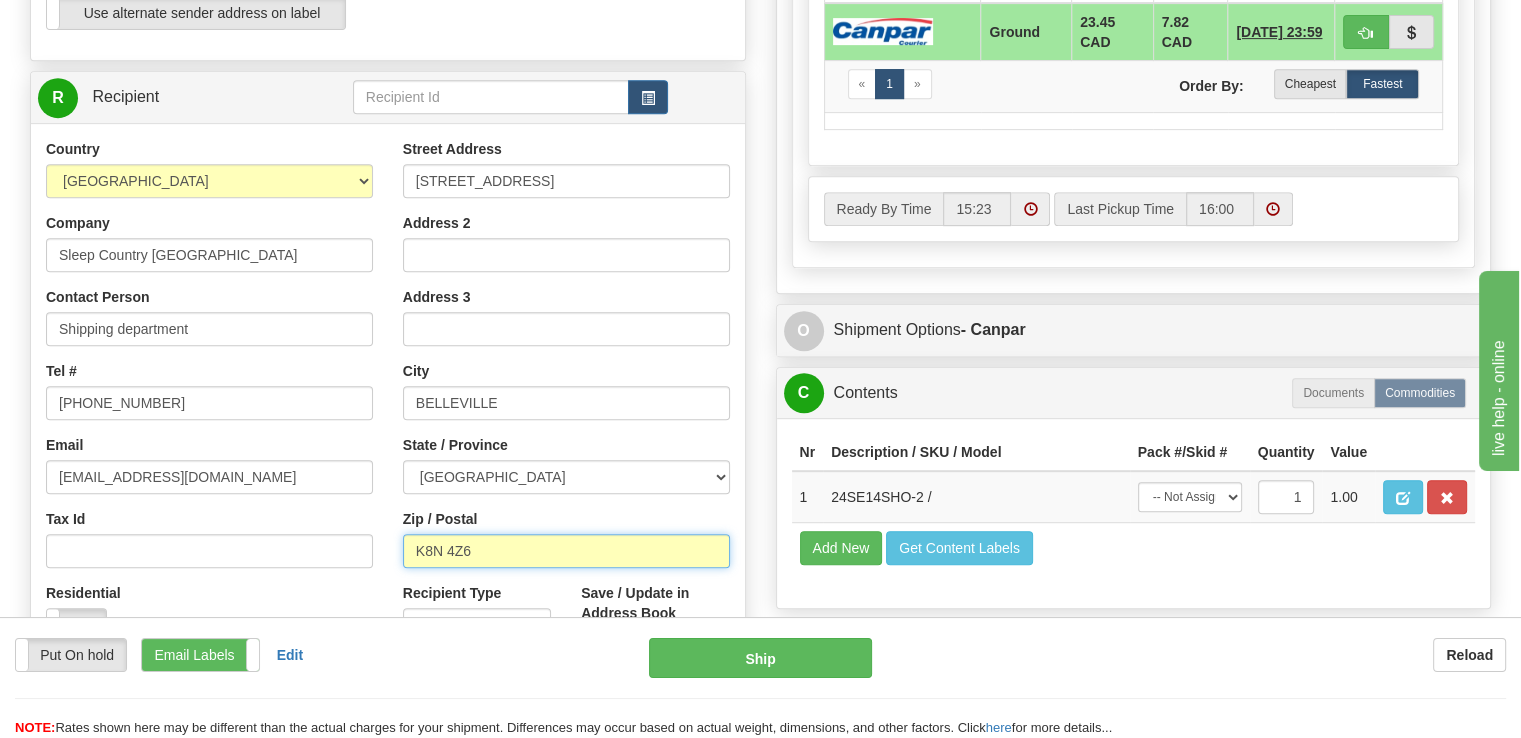 type on "K8N 4Z6" 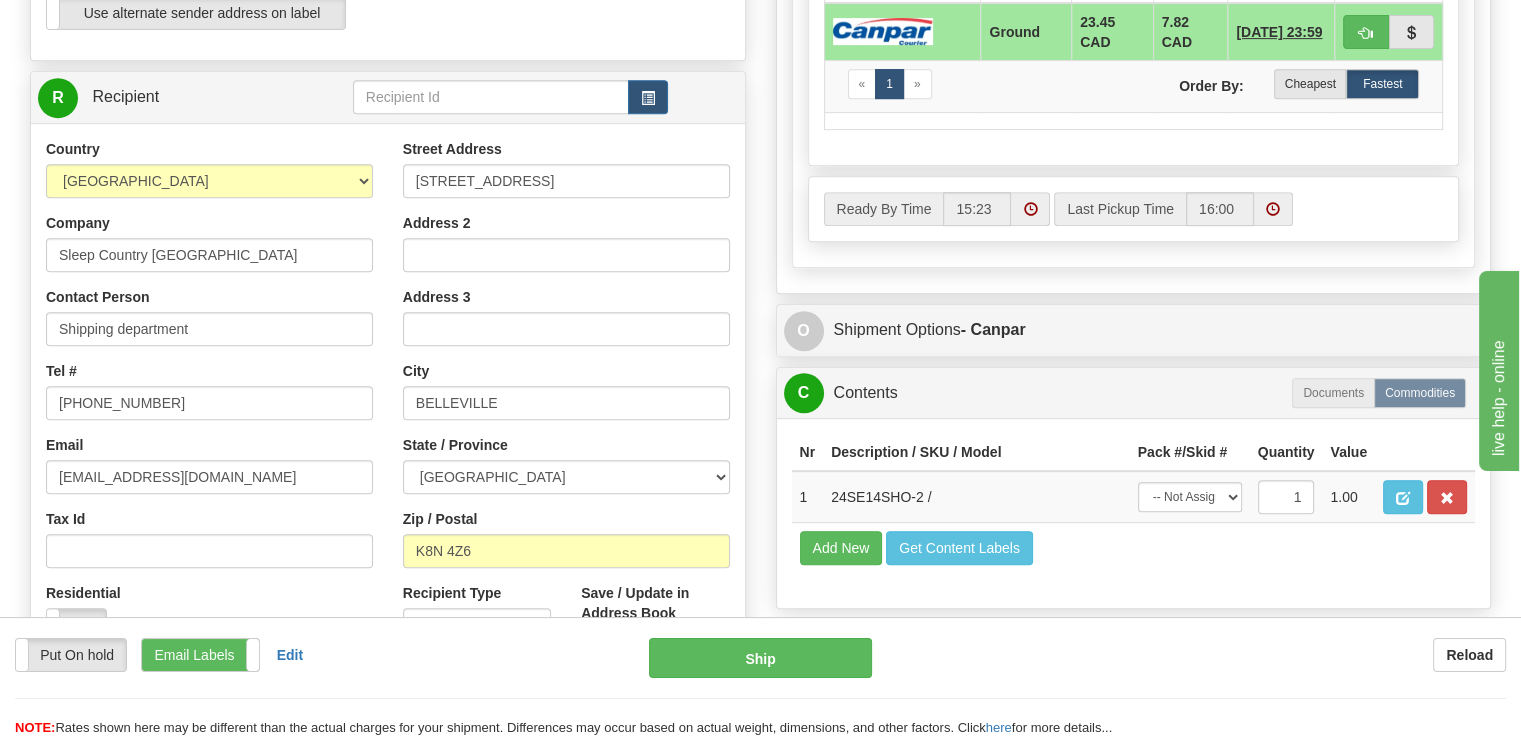 click on "Residential
Yes No" at bounding box center (209, 620) 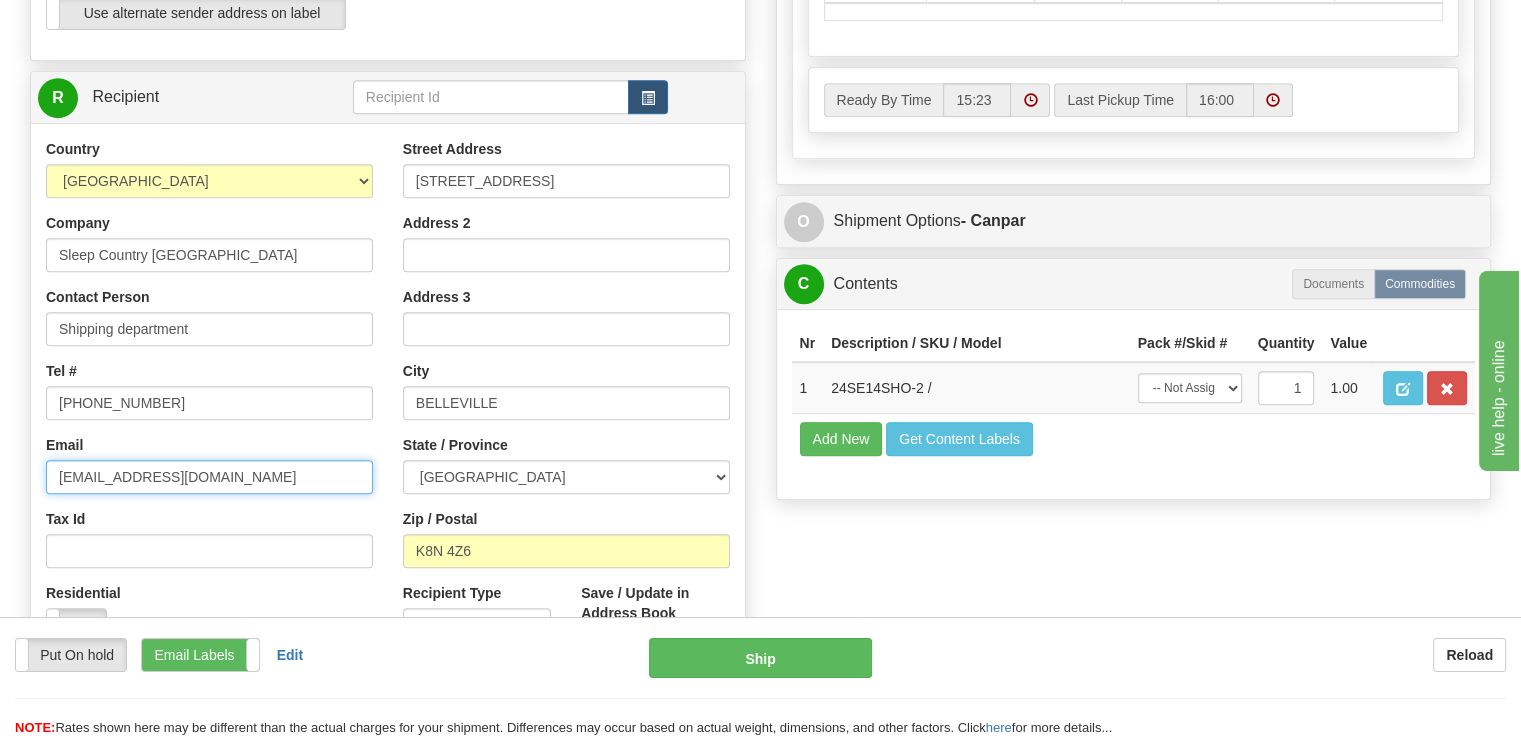 drag, startPoint x: 60, startPoint y: 402, endPoint x: -96, endPoint y: 397, distance: 156.08011 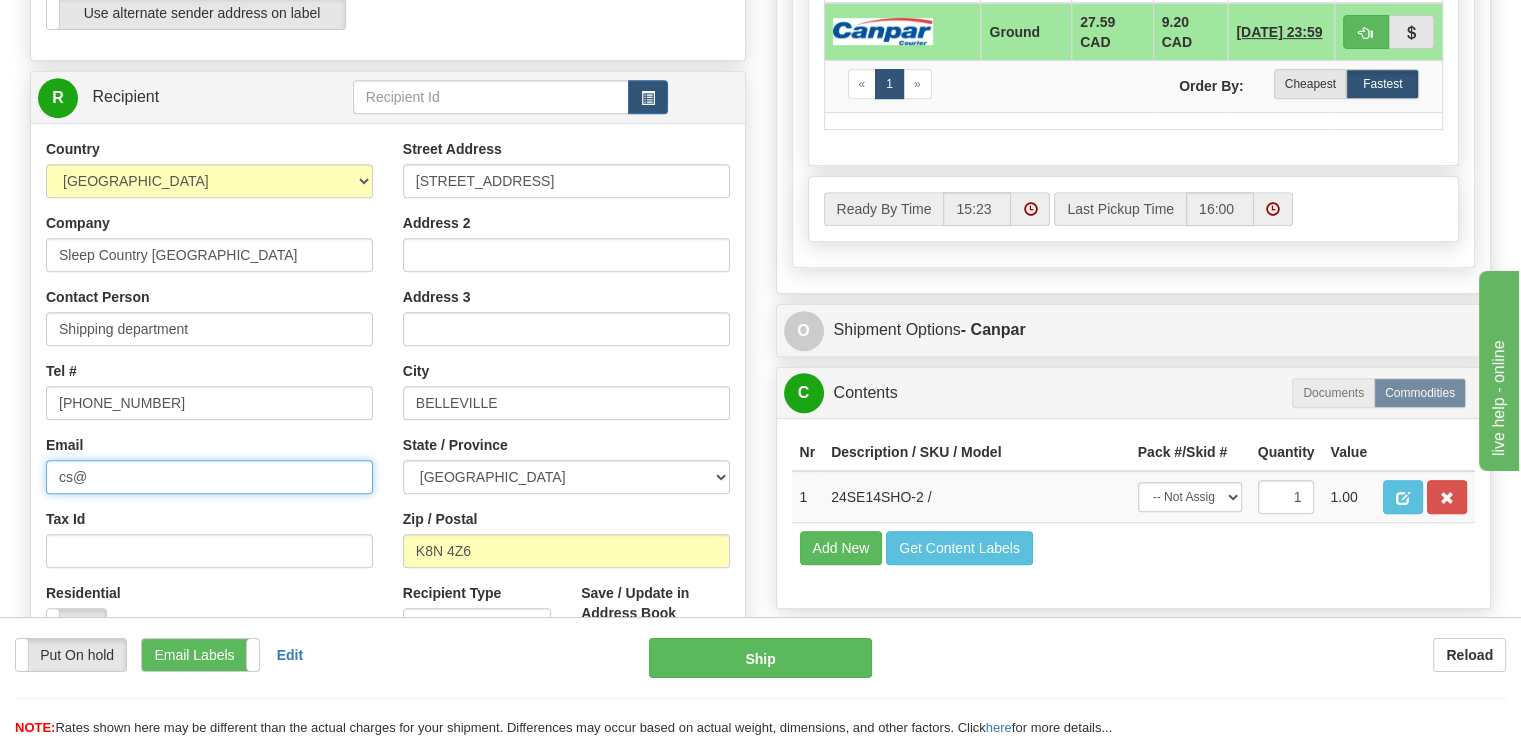 type on "cs@support.sleepcountry.ca" 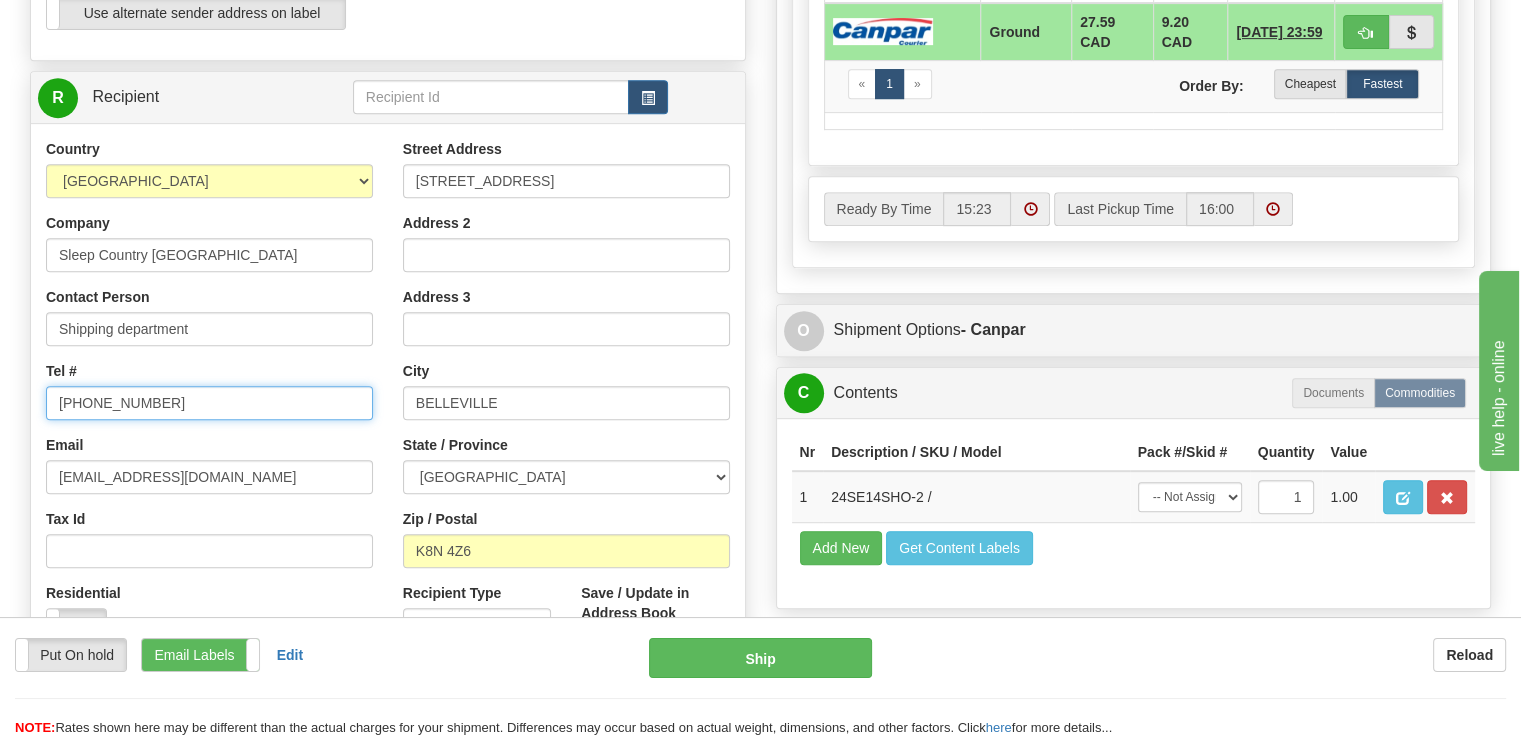 drag, startPoint x: 167, startPoint y: 357, endPoint x: -27, endPoint y: 333, distance: 195.4789 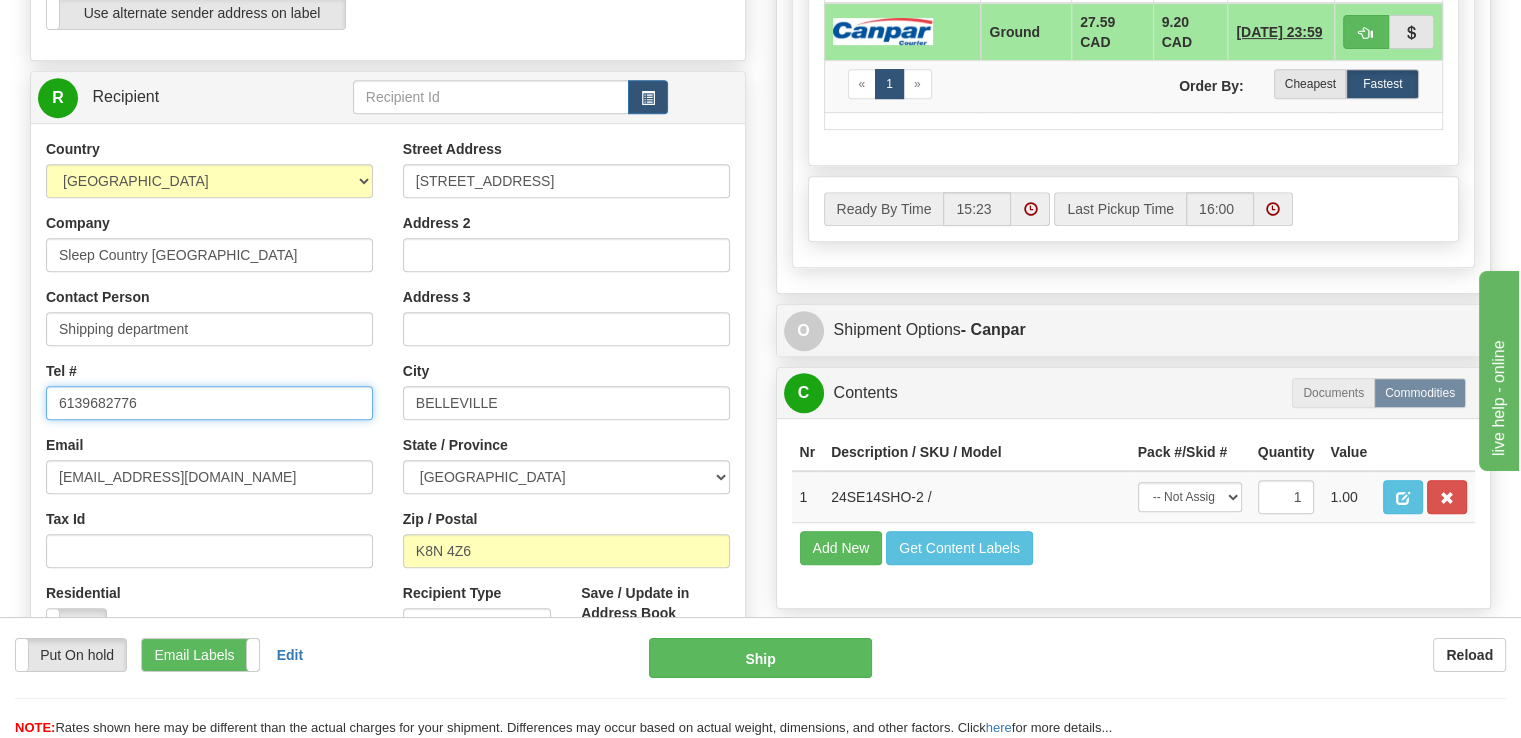 click on "6139682776" at bounding box center [209, 403] 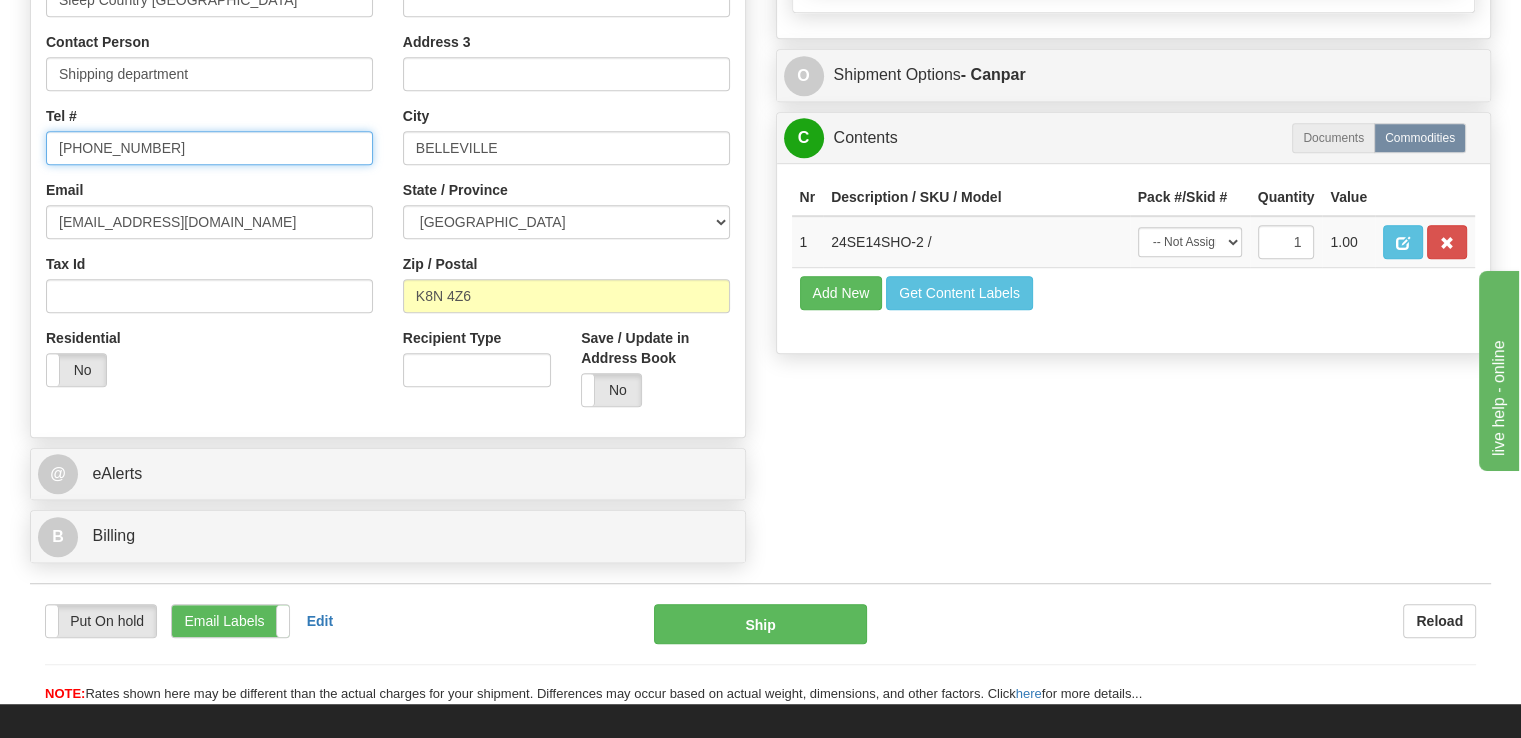 scroll, scrollTop: 1200, scrollLeft: 0, axis: vertical 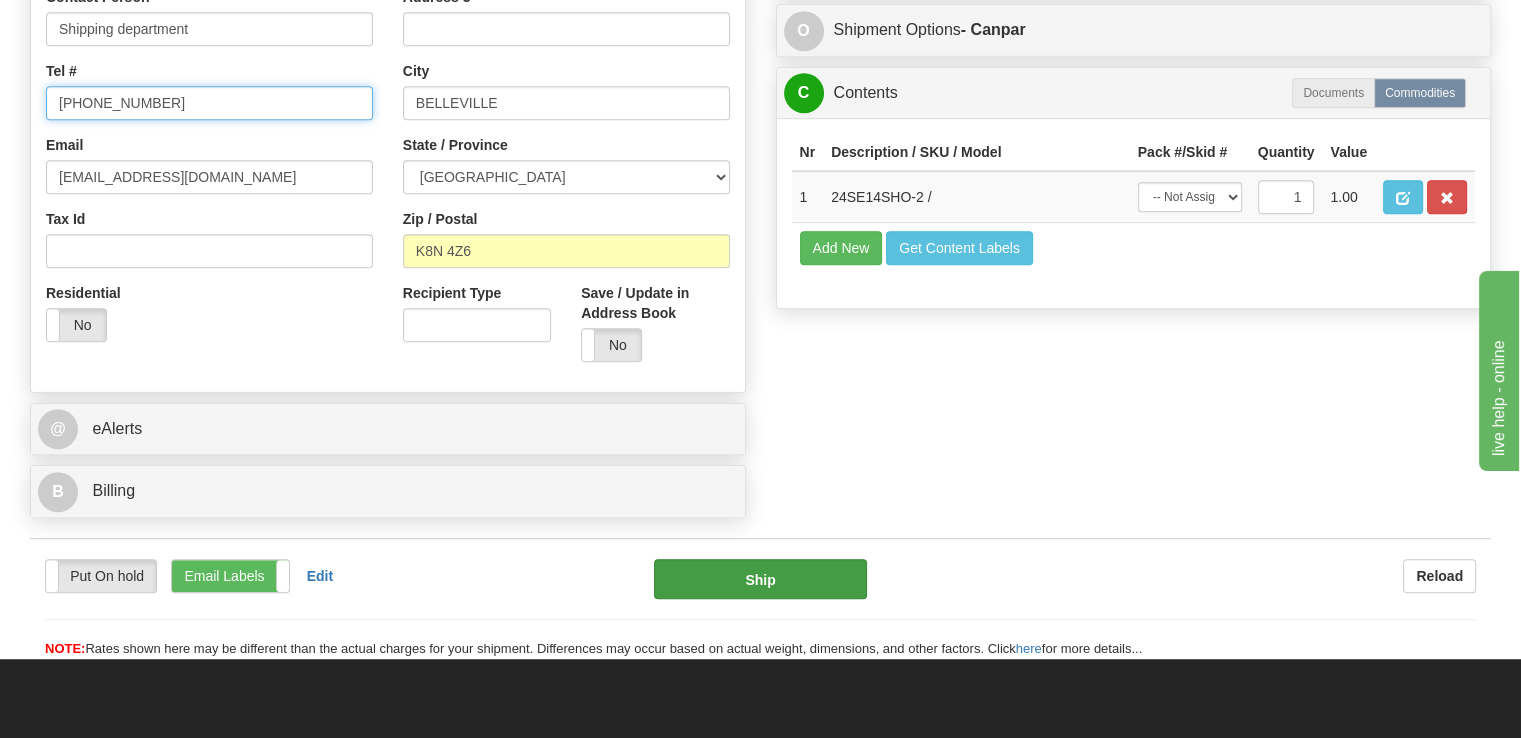 type on "613-968-2776" 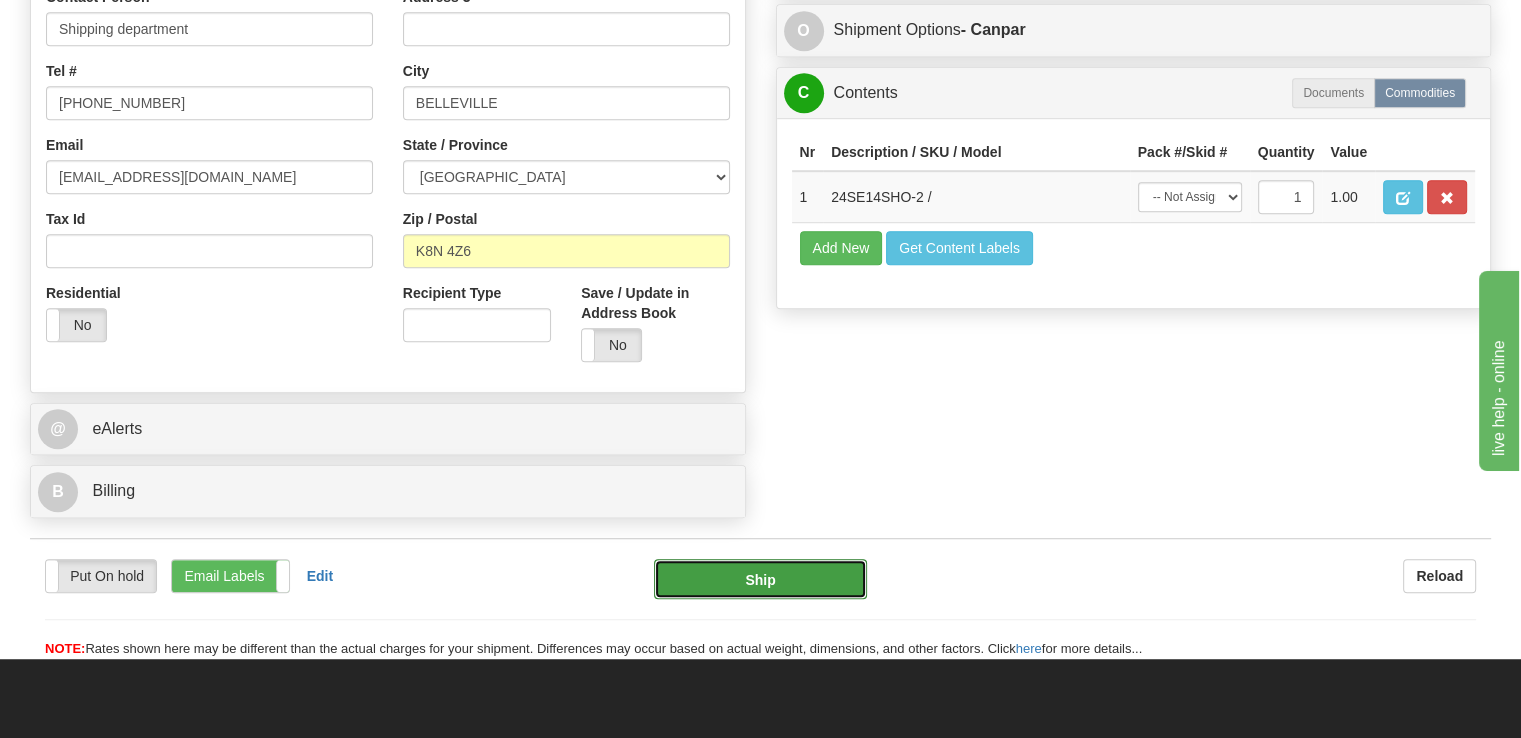 click on "Ship" at bounding box center (761, 579) 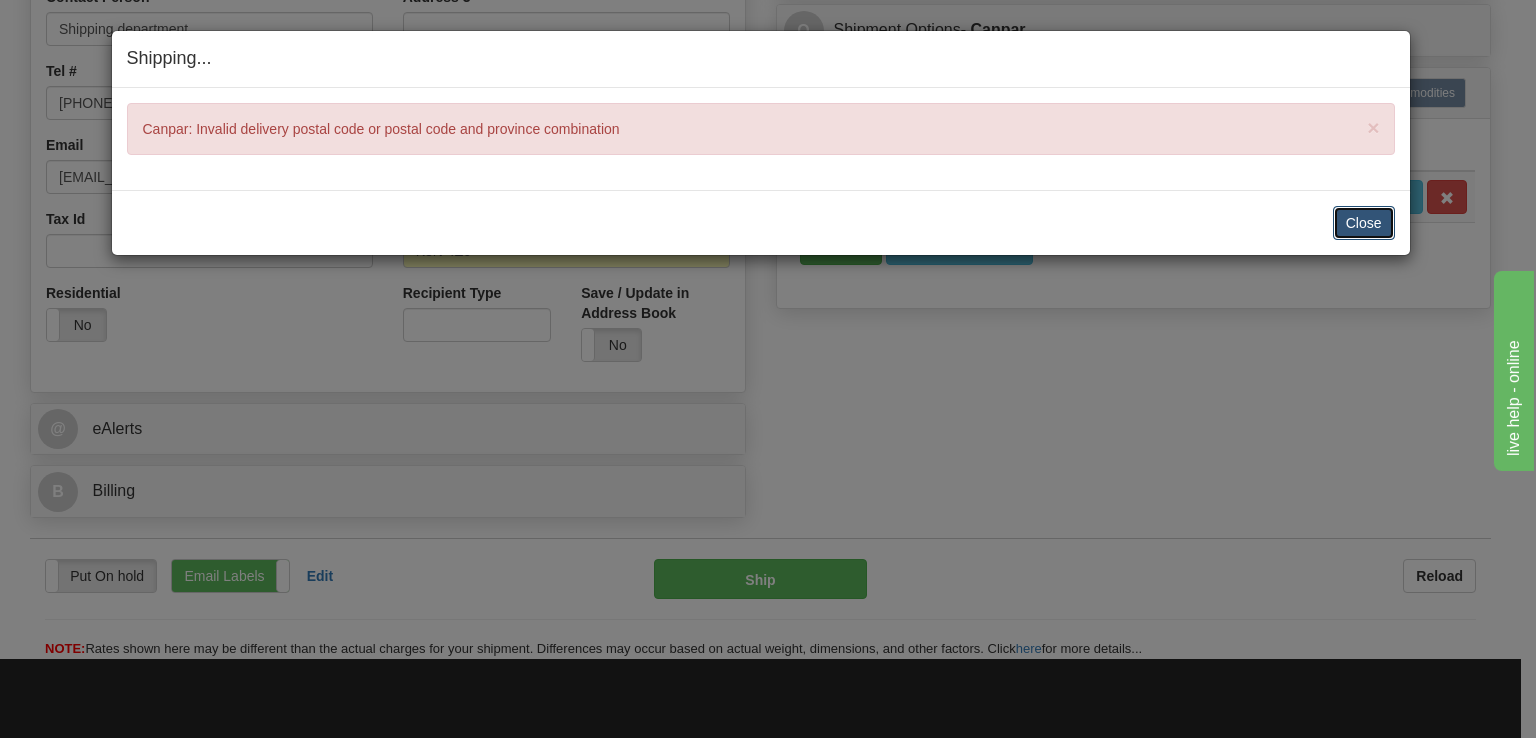 click on "Close" at bounding box center (1364, 223) 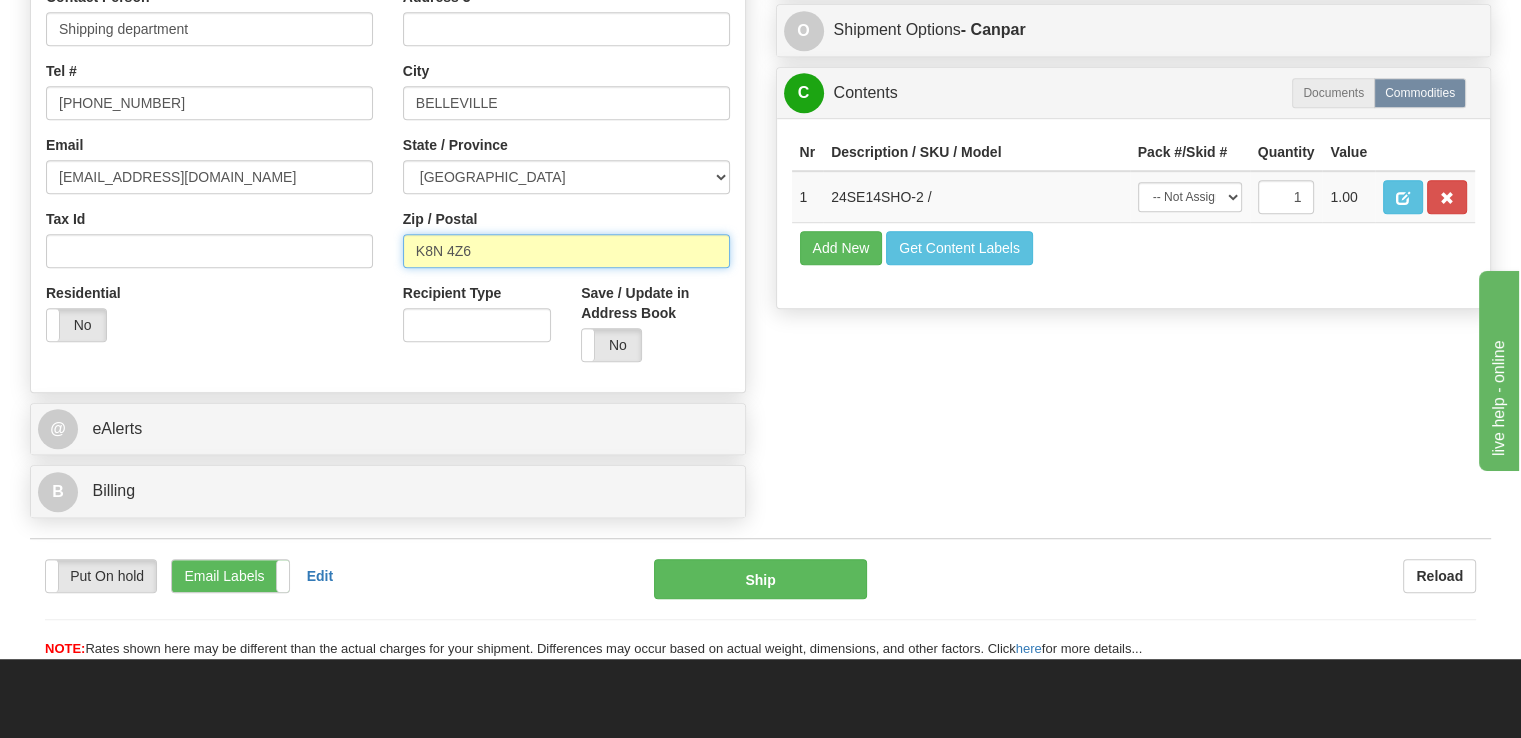click on "K8N 4Z6" at bounding box center (566, 251) 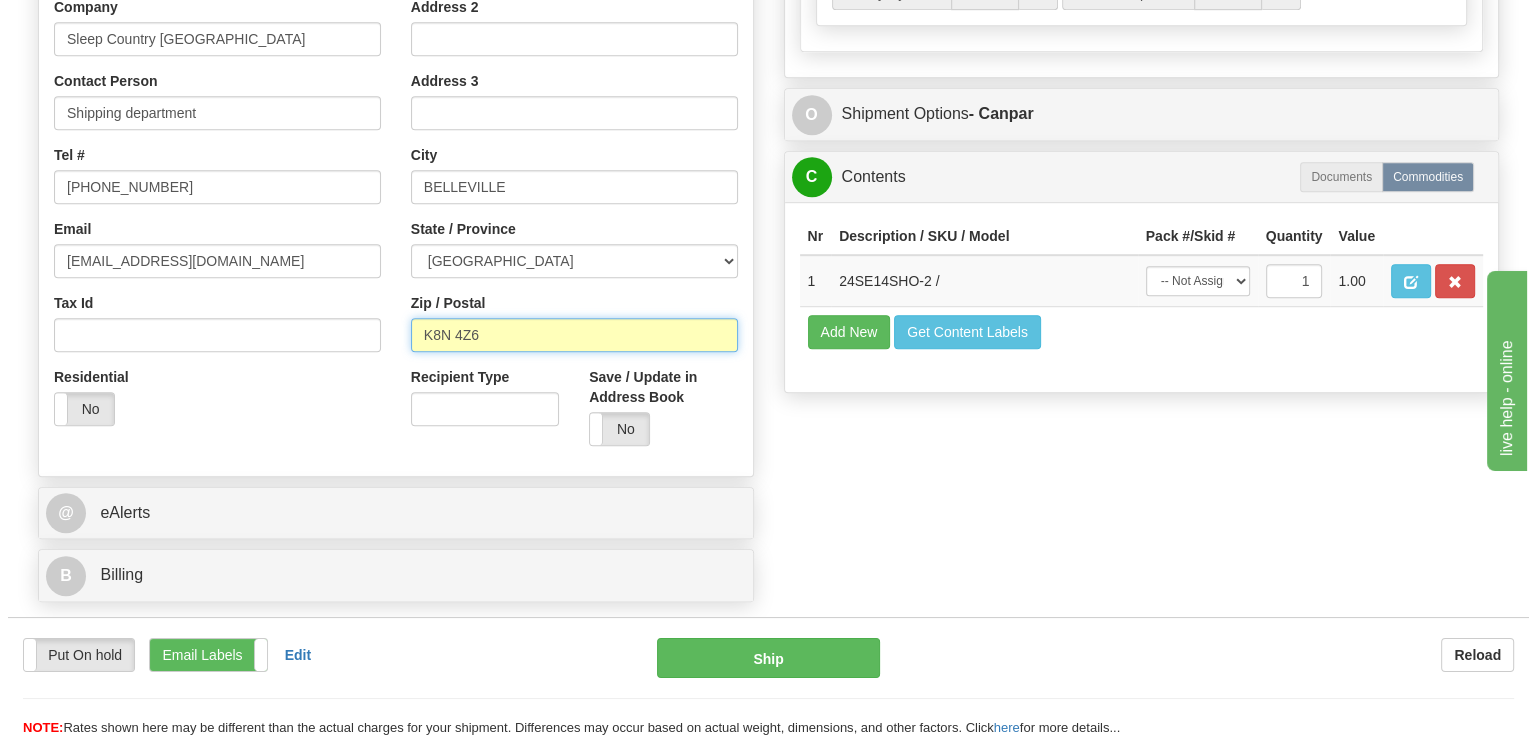 scroll, scrollTop: 1000, scrollLeft: 0, axis: vertical 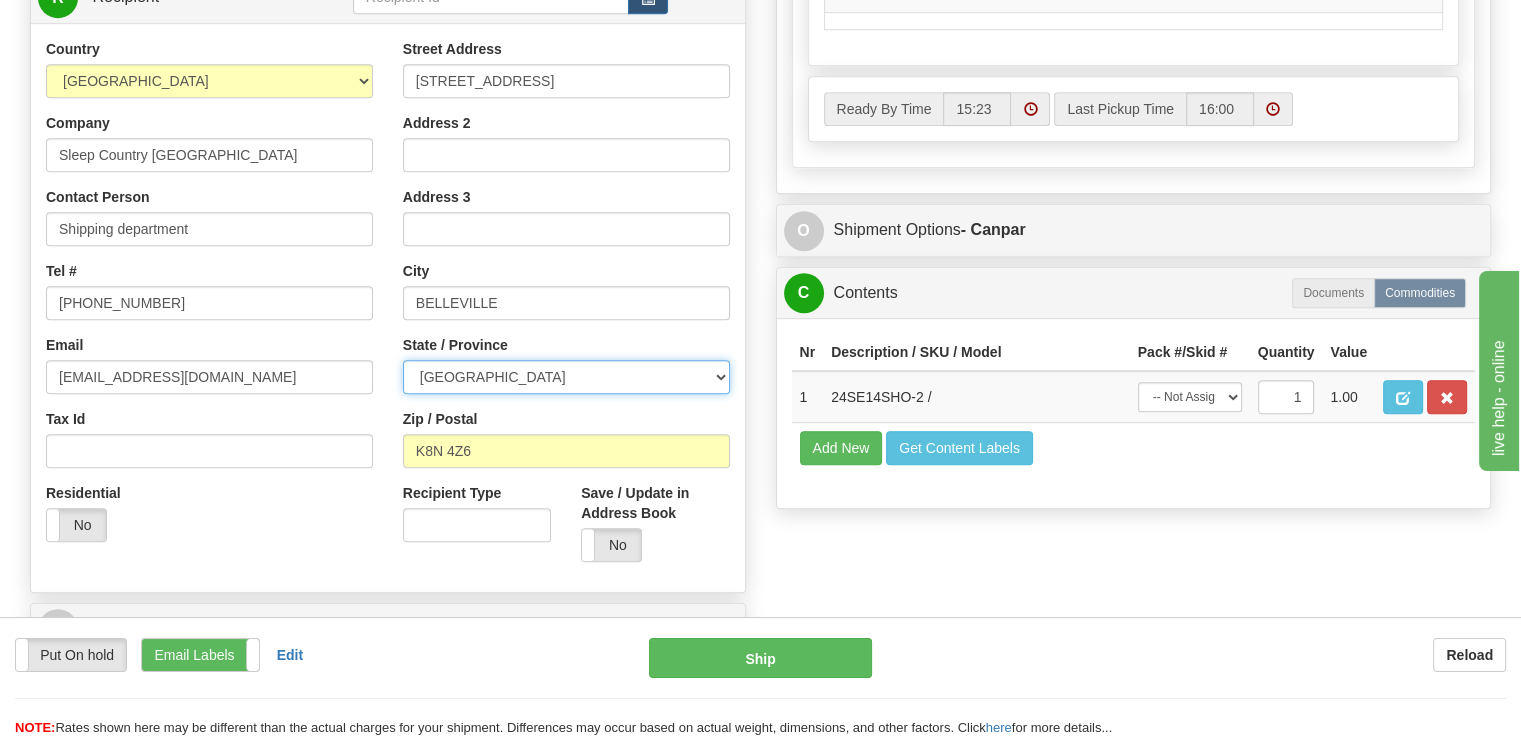 click on "ALBERTA BRITISH COLUMBIA MANITOBA NEW BRUNSWICK NEWFOUNDLAND NOVA SCOTIA NUNAVUT NW TERRITORIES ONTARIO PRINCE EDWARD ISLAND QUEBEC SASKATCHEWAN YUKON TERRITORY" at bounding box center [566, 377] 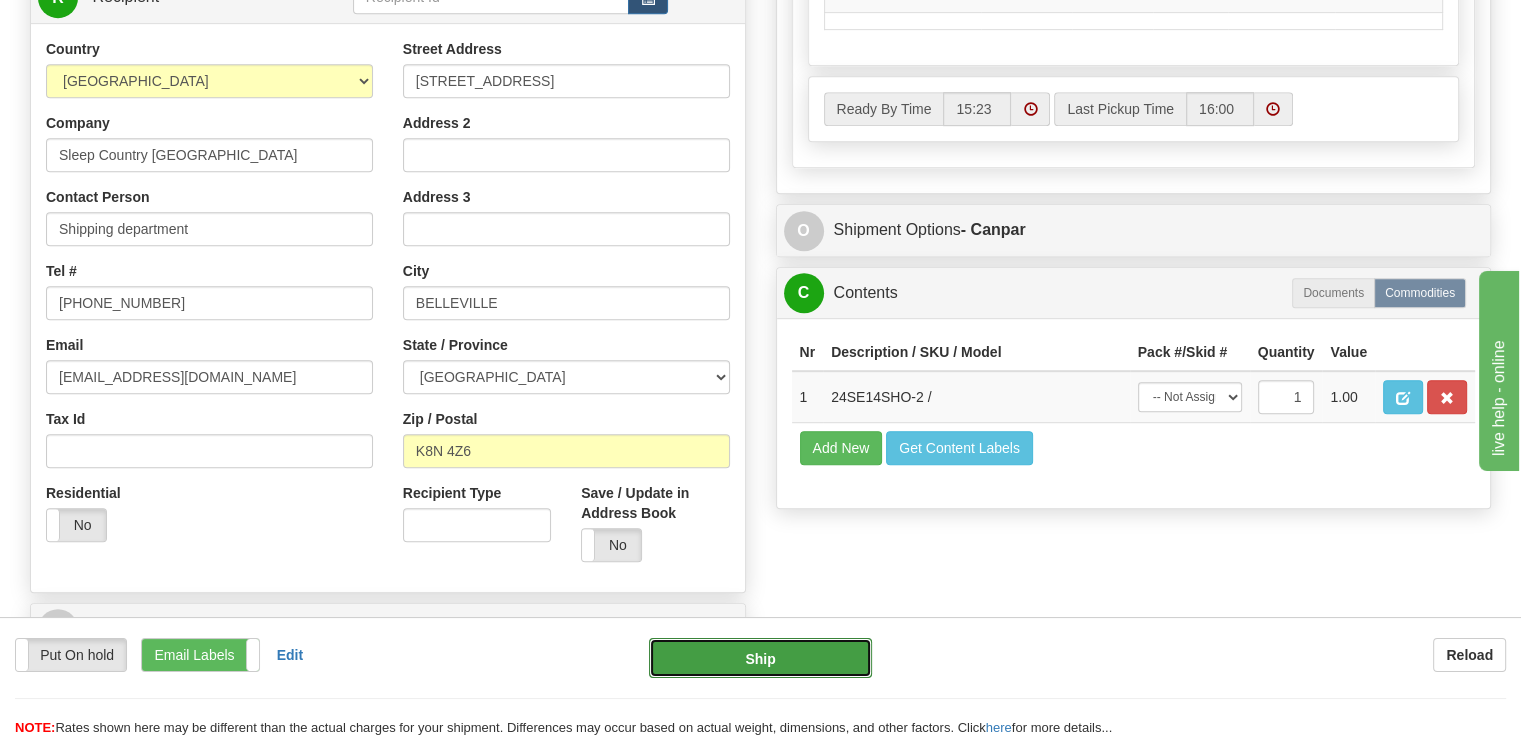 click on "Ship" at bounding box center [761, 658] 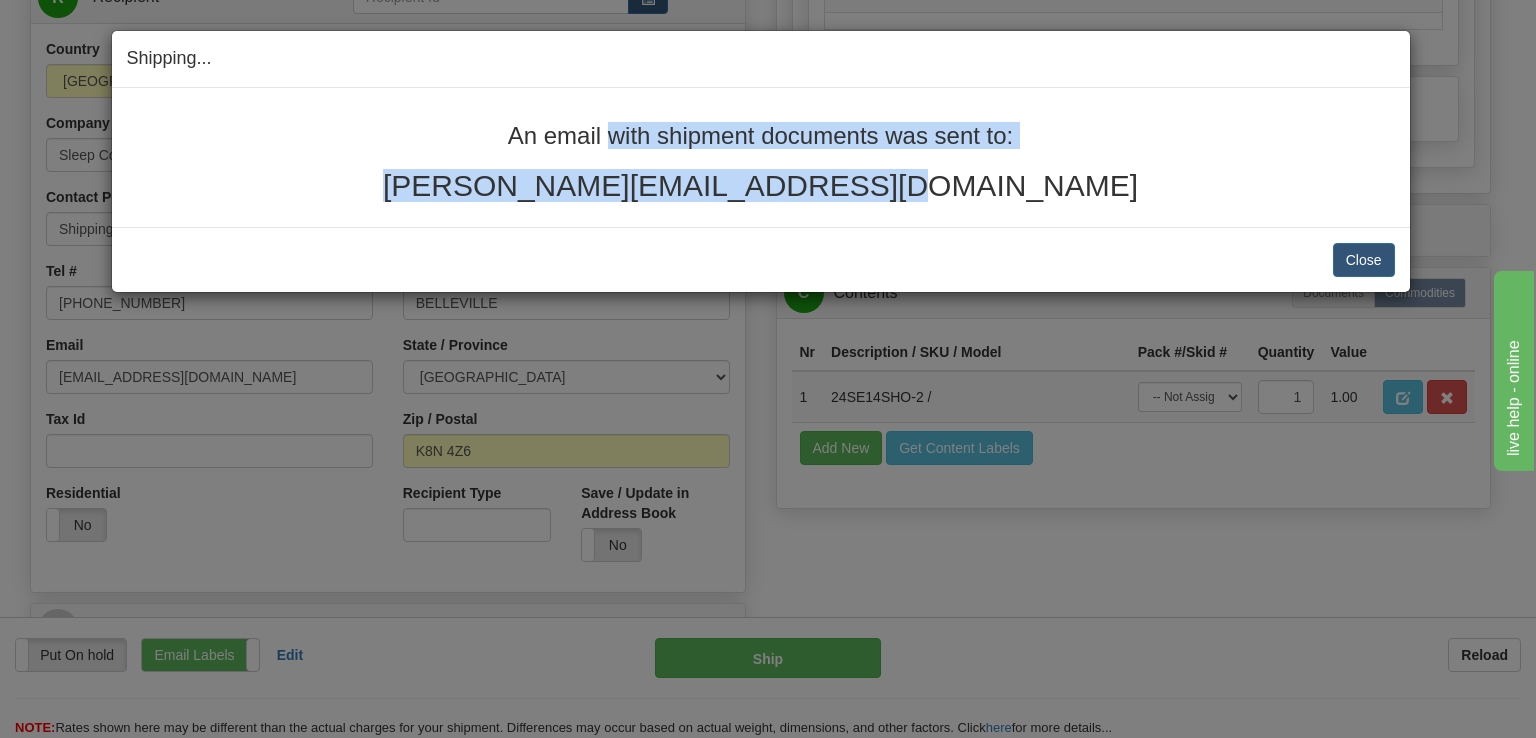 drag, startPoint x: 919, startPoint y: 195, endPoint x: 505, endPoint y: 130, distance: 419.0716 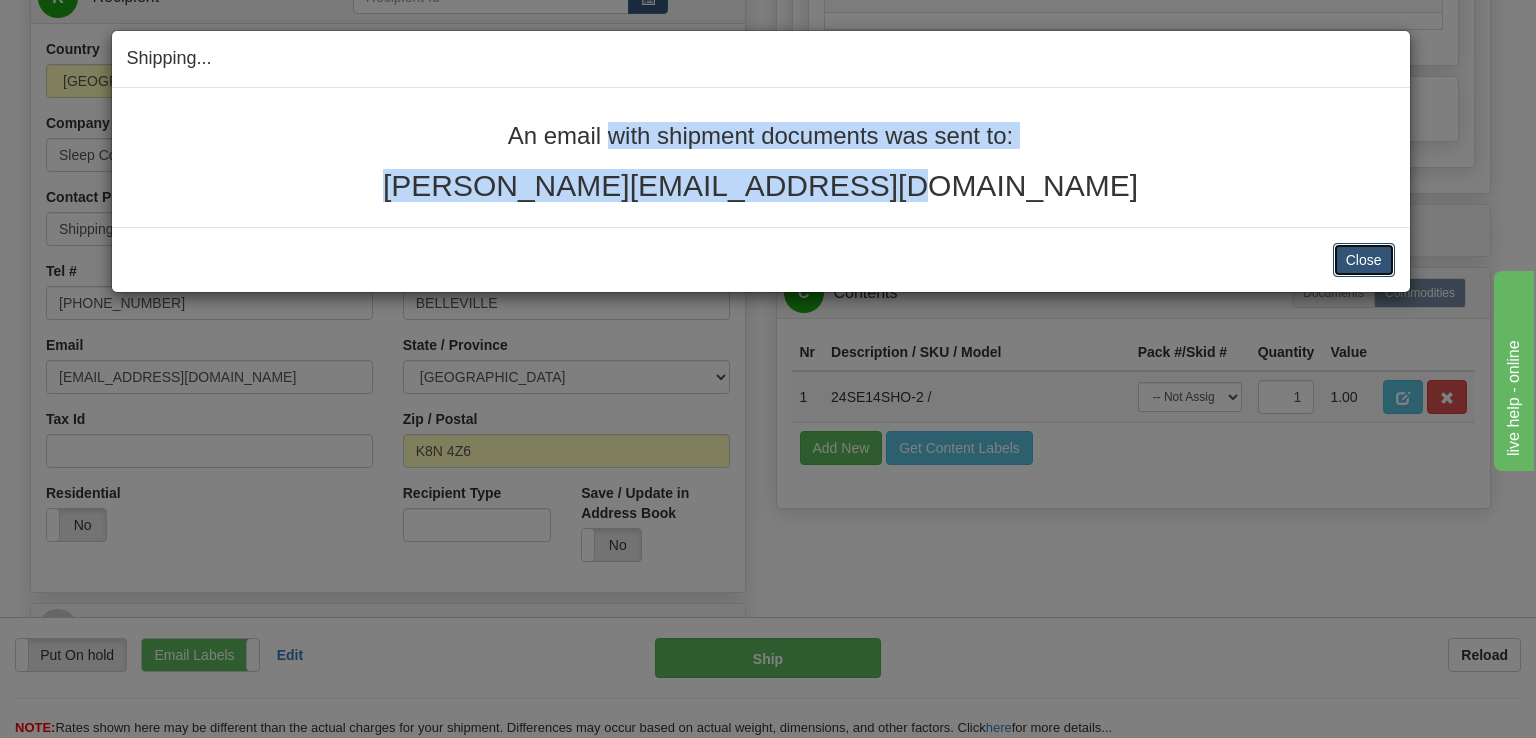 click on "Close" at bounding box center [1364, 260] 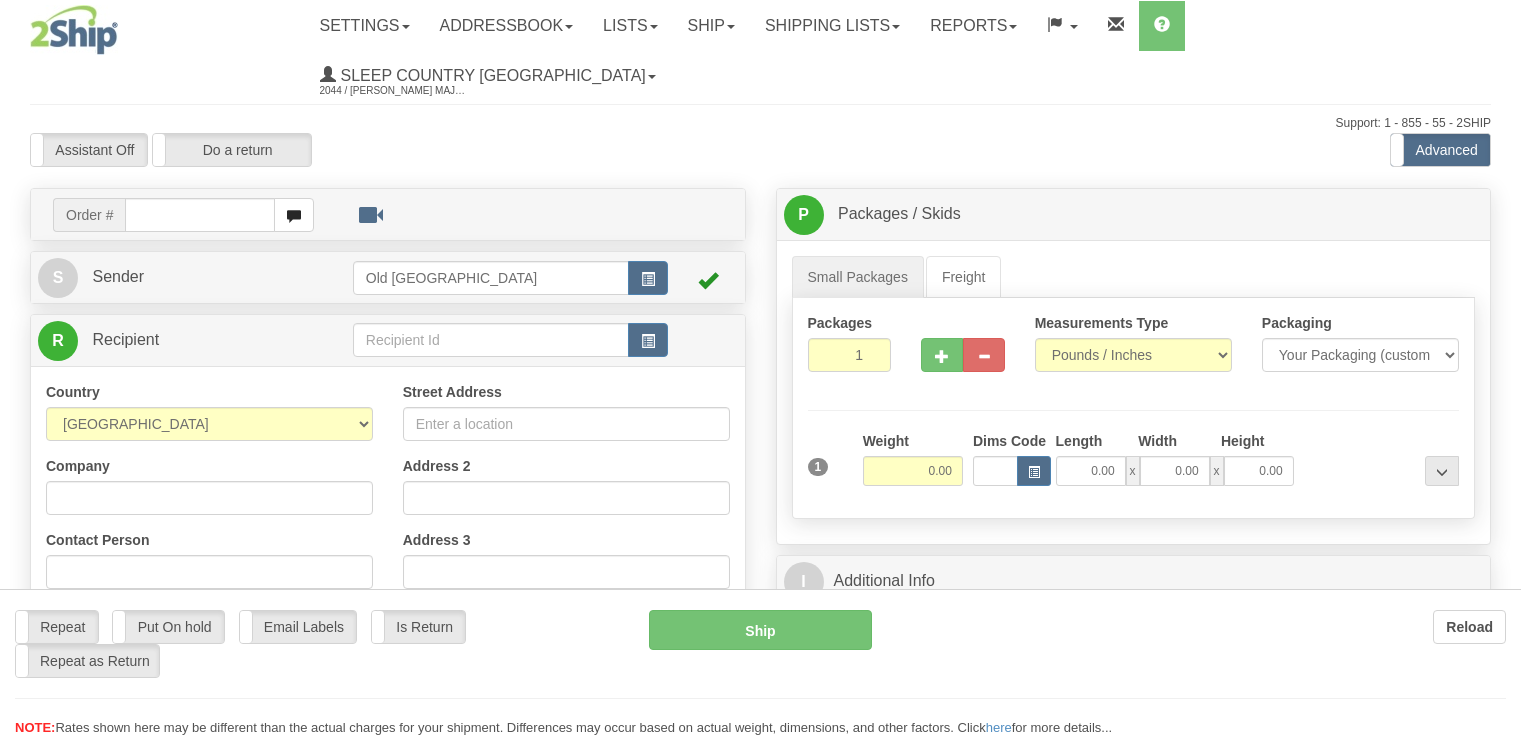 scroll, scrollTop: 0, scrollLeft: 0, axis: both 